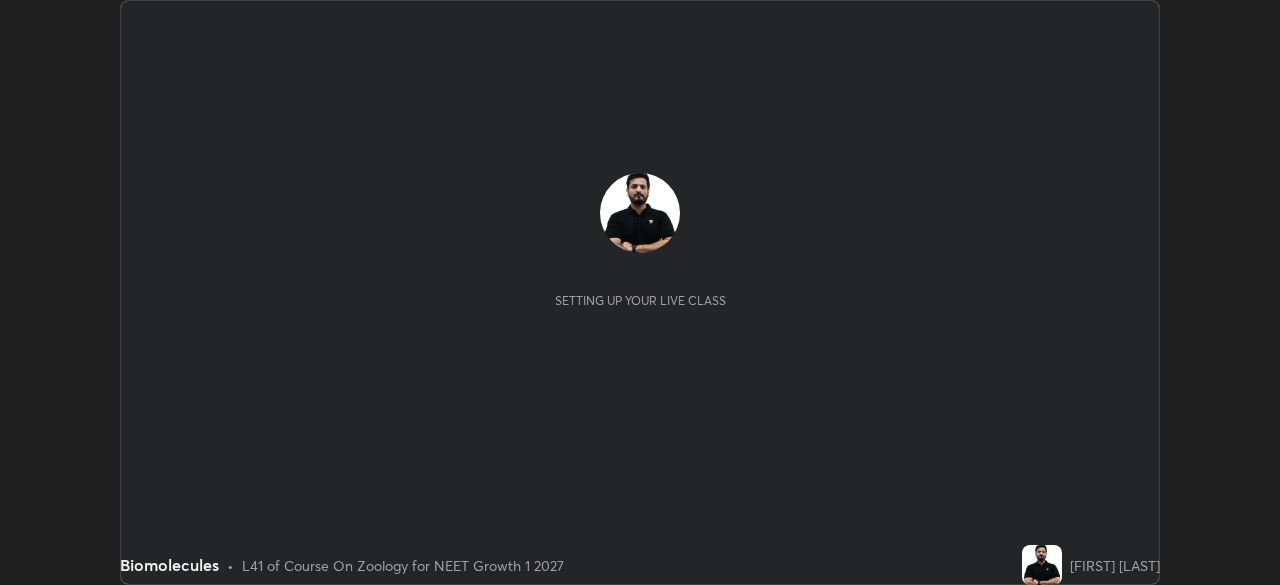 scroll, scrollTop: 0, scrollLeft: 0, axis: both 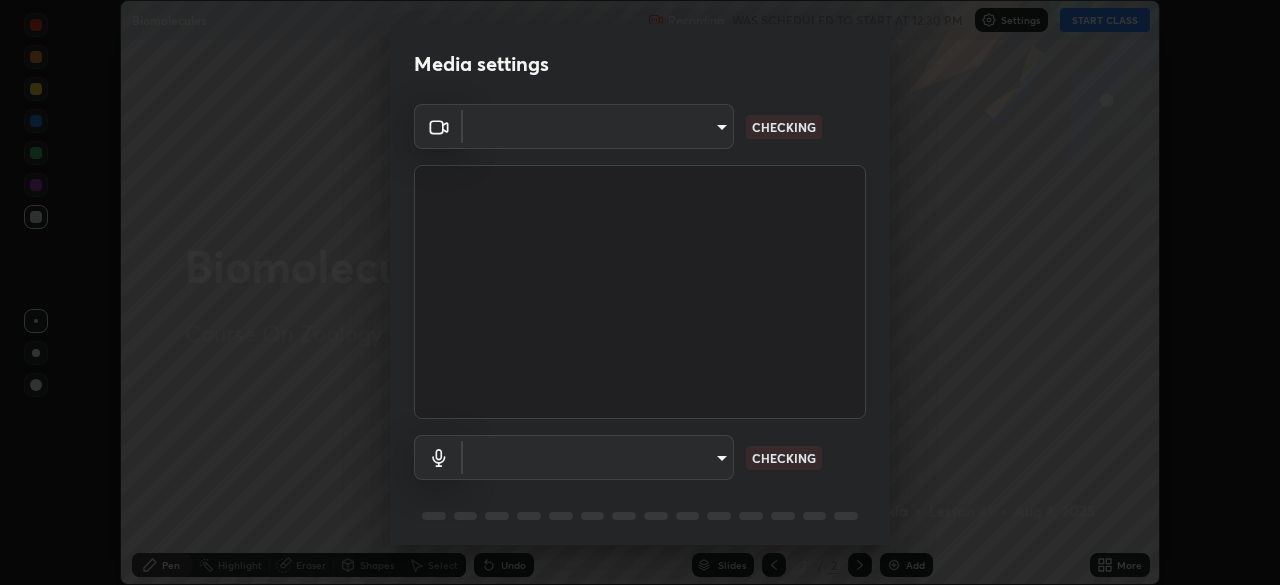 type on "1e49b53be58bf3658c32ba4c8e2538d2601885ca91182b01ba969948c87b8f29" 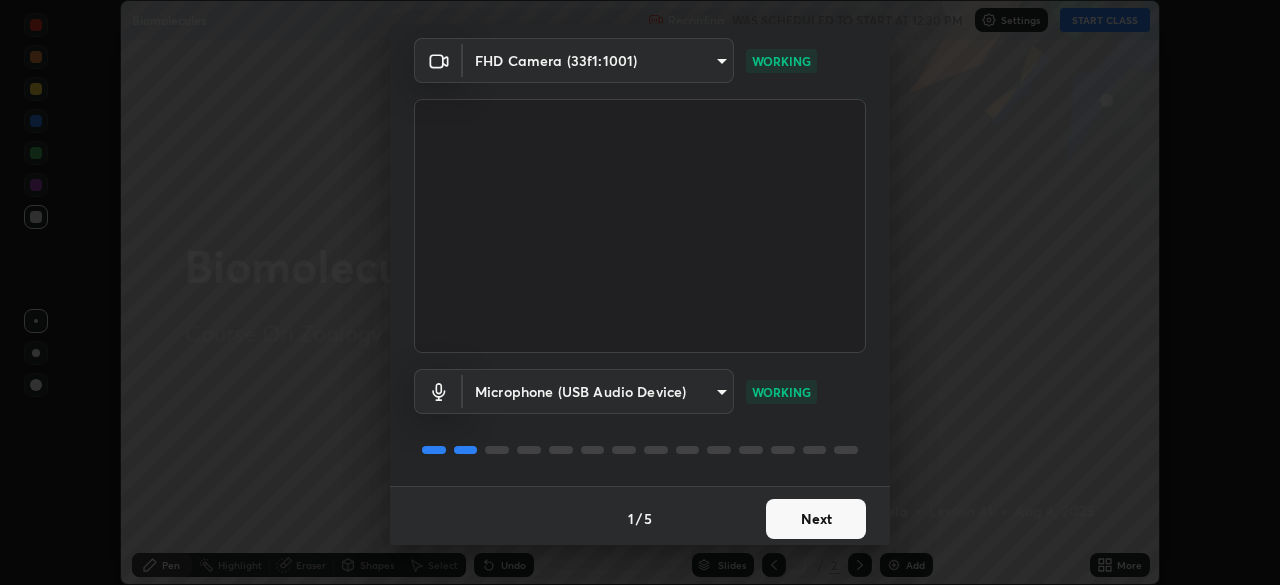 scroll, scrollTop: 71, scrollLeft: 0, axis: vertical 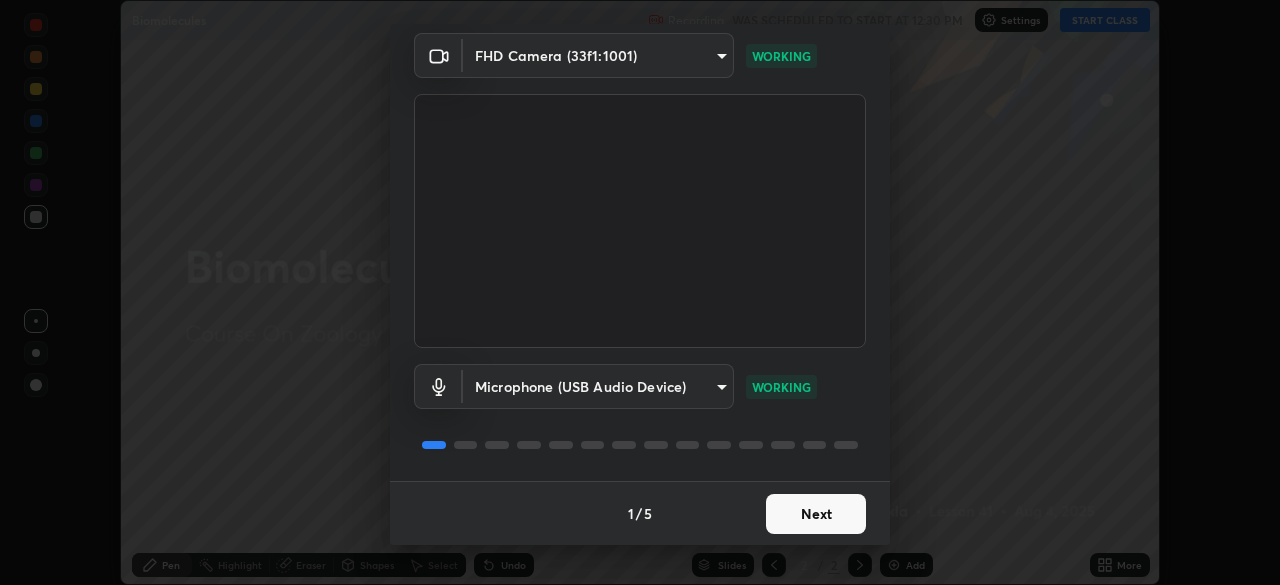 click on "Next" at bounding box center [816, 514] 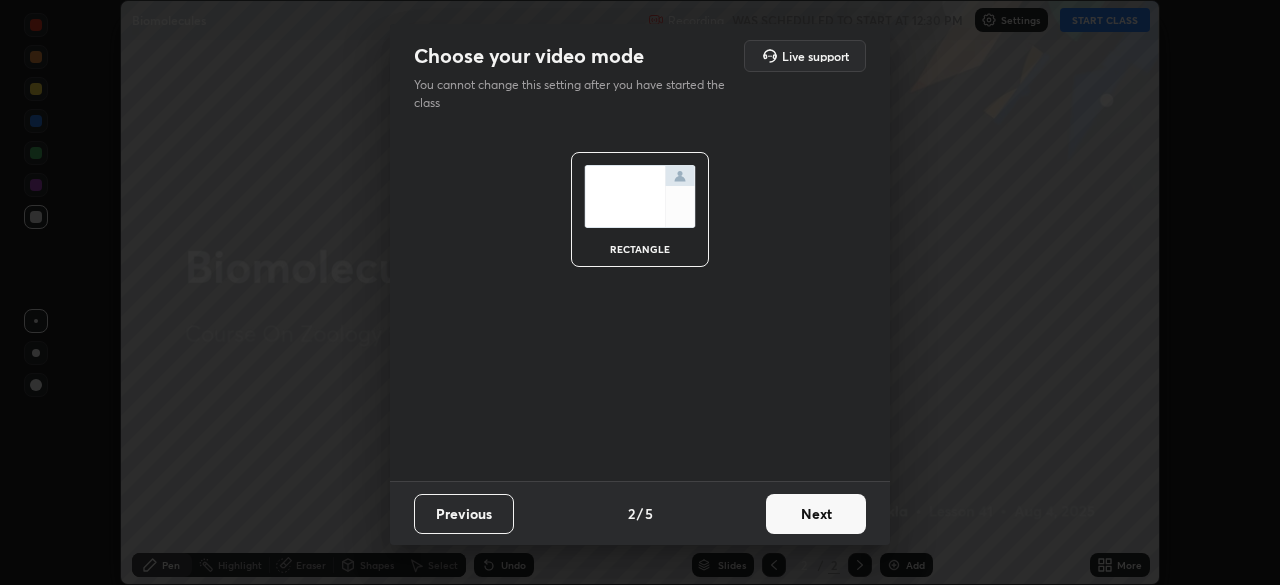 scroll, scrollTop: 0, scrollLeft: 0, axis: both 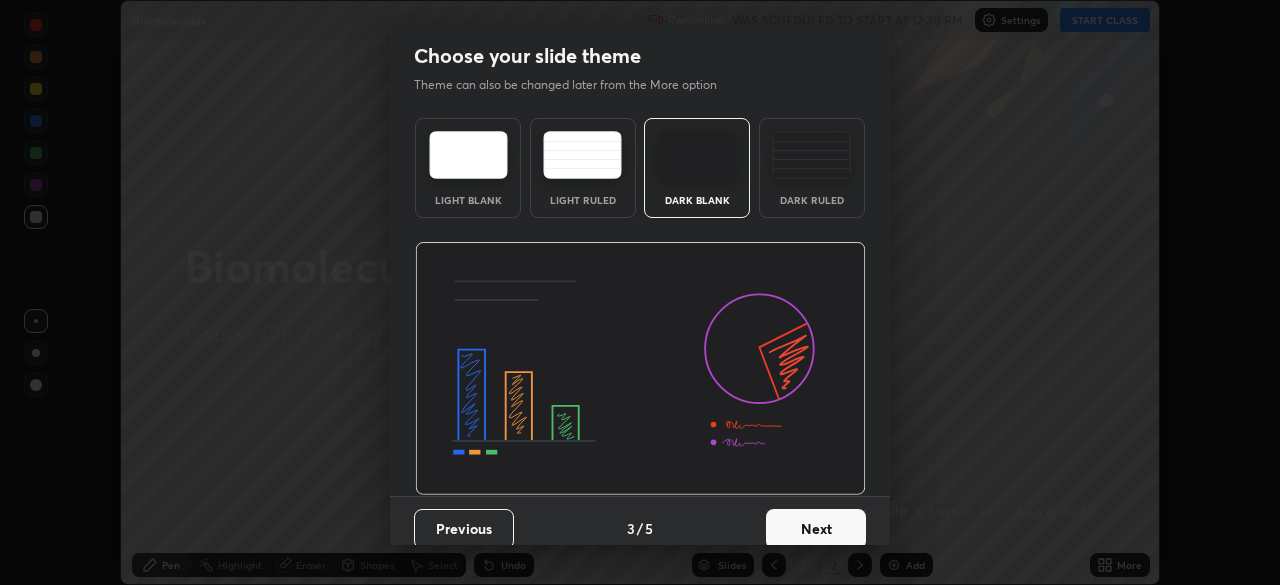 click on "Next" at bounding box center [816, 529] 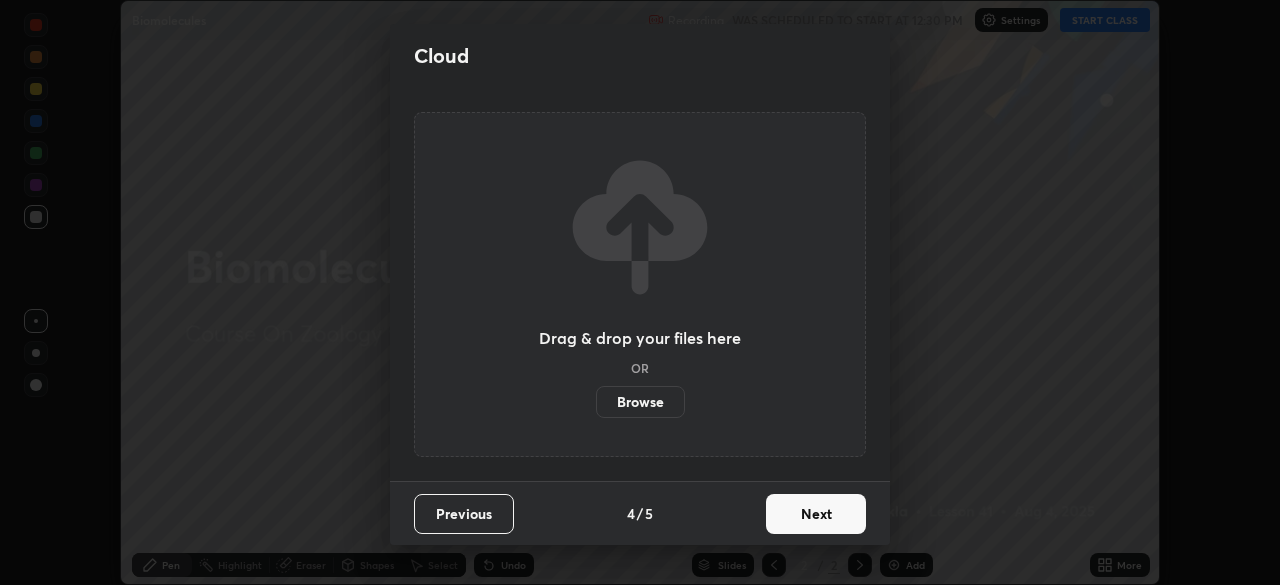 click on "Next" at bounding box center [816, 514] 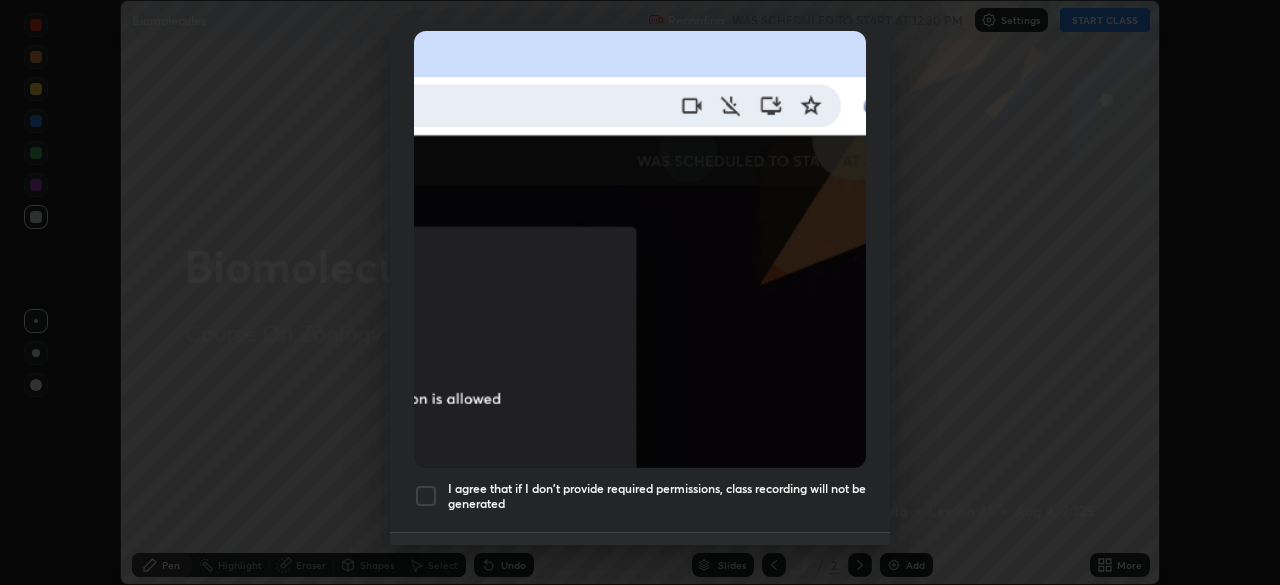 scroll, scrollTop: 442, scrollLeft: 0, axis: vertical 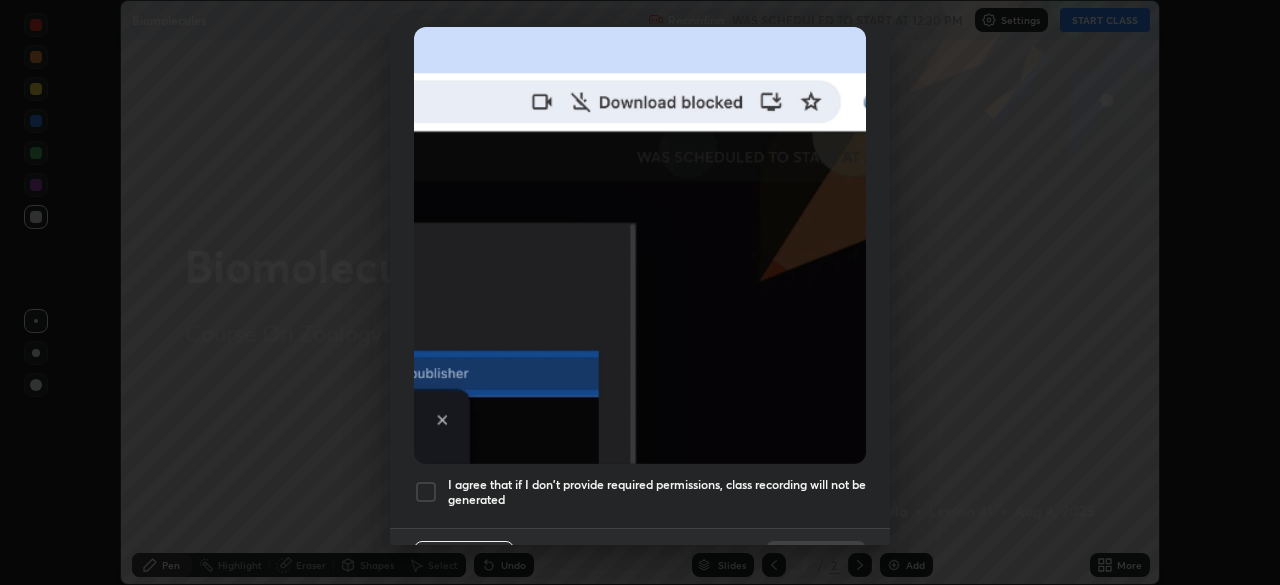 click at bounding box center [426, 492] 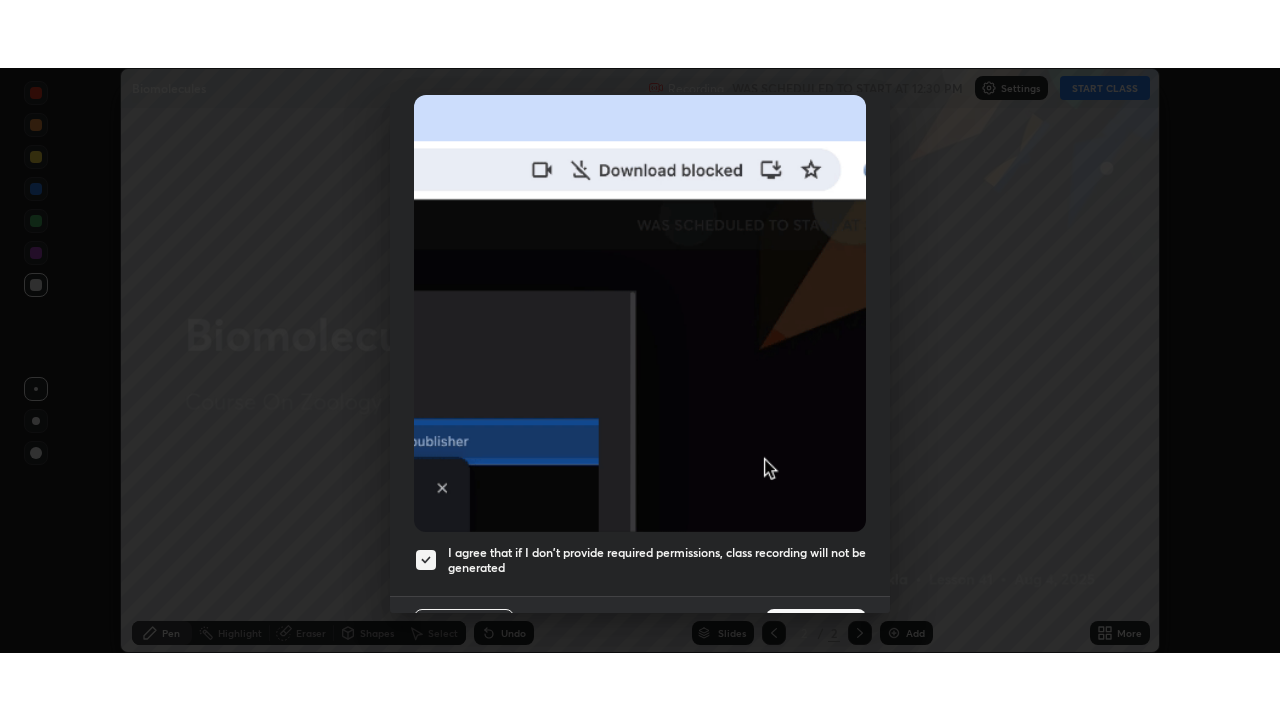 scroll, scrollTop: 479, scrollLeft: 0, axis: vertical 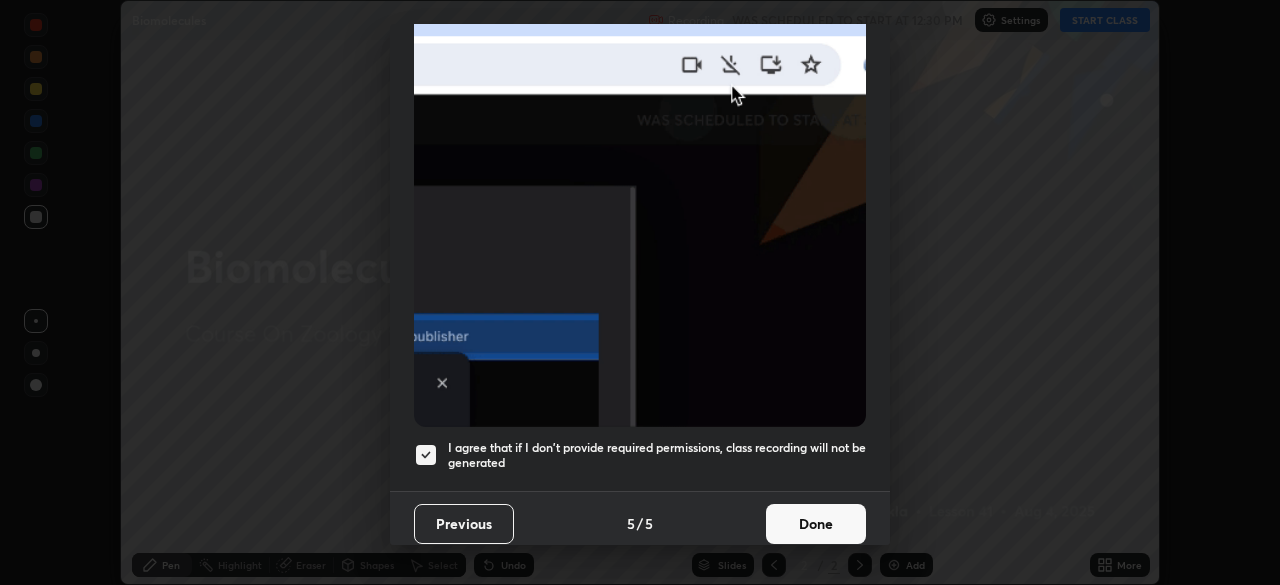 click on "Done" at bounding box center (816, 524) 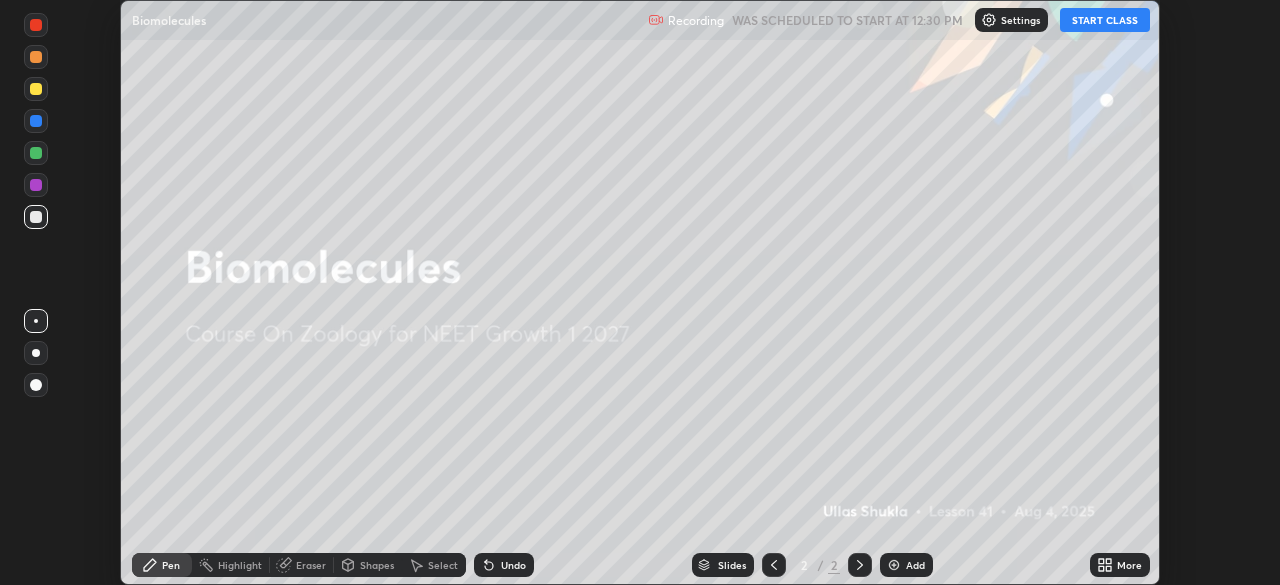 click on "START CLASS" at bounding box center [1105, 20] 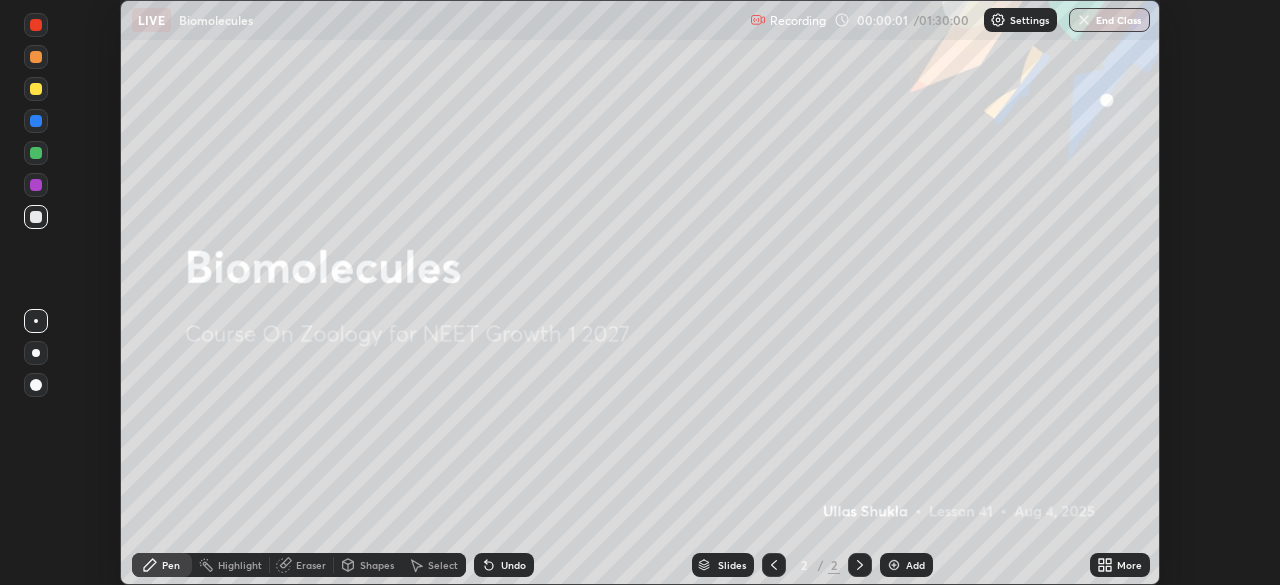 click 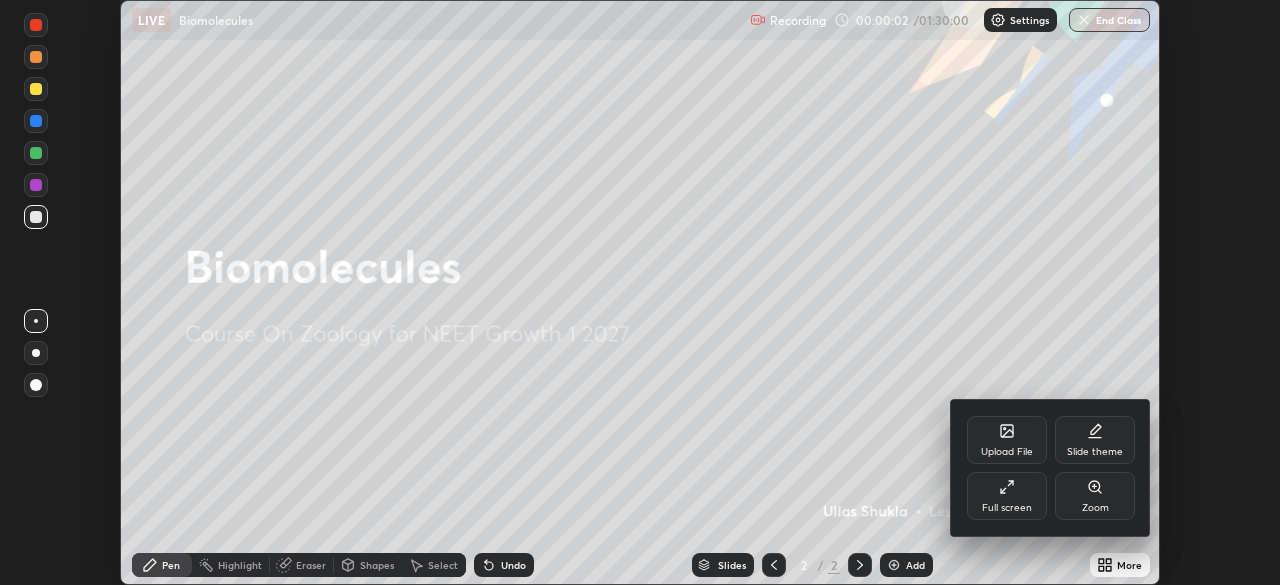 click 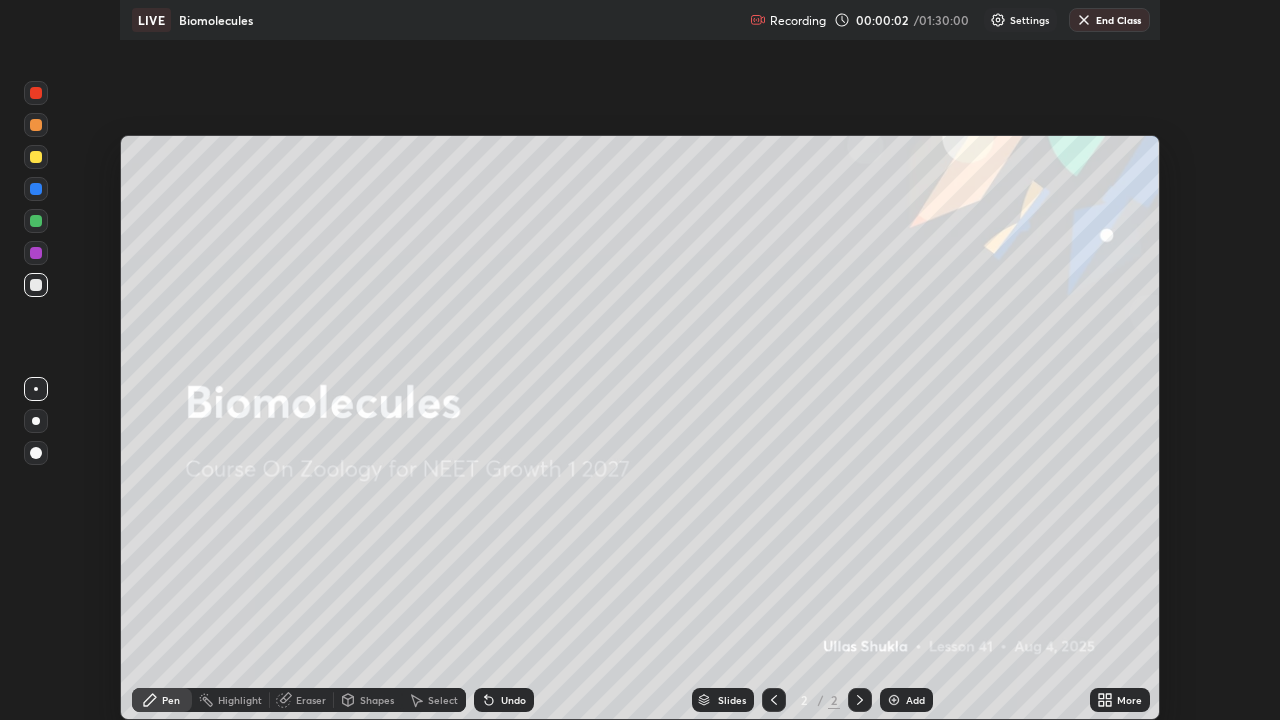scroll, scrollTop: 99280, scrollLeft: 98720, axis: both 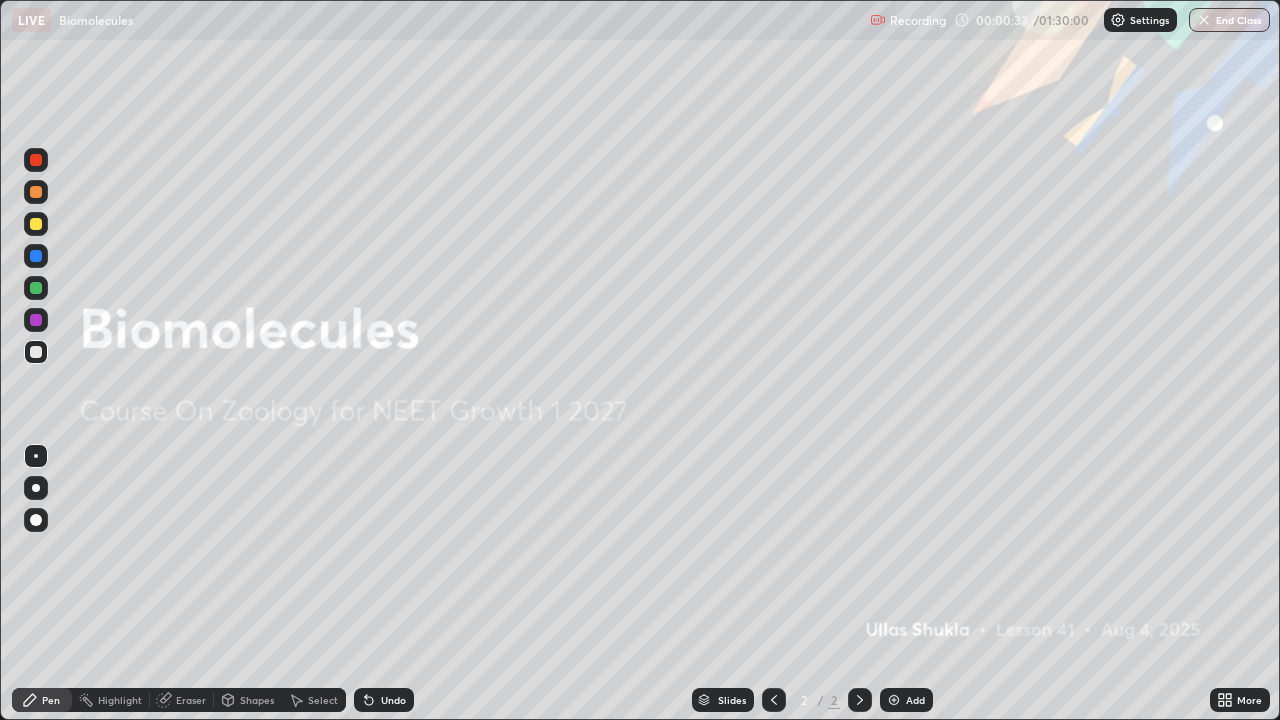 click at bounding box center [894, 700] 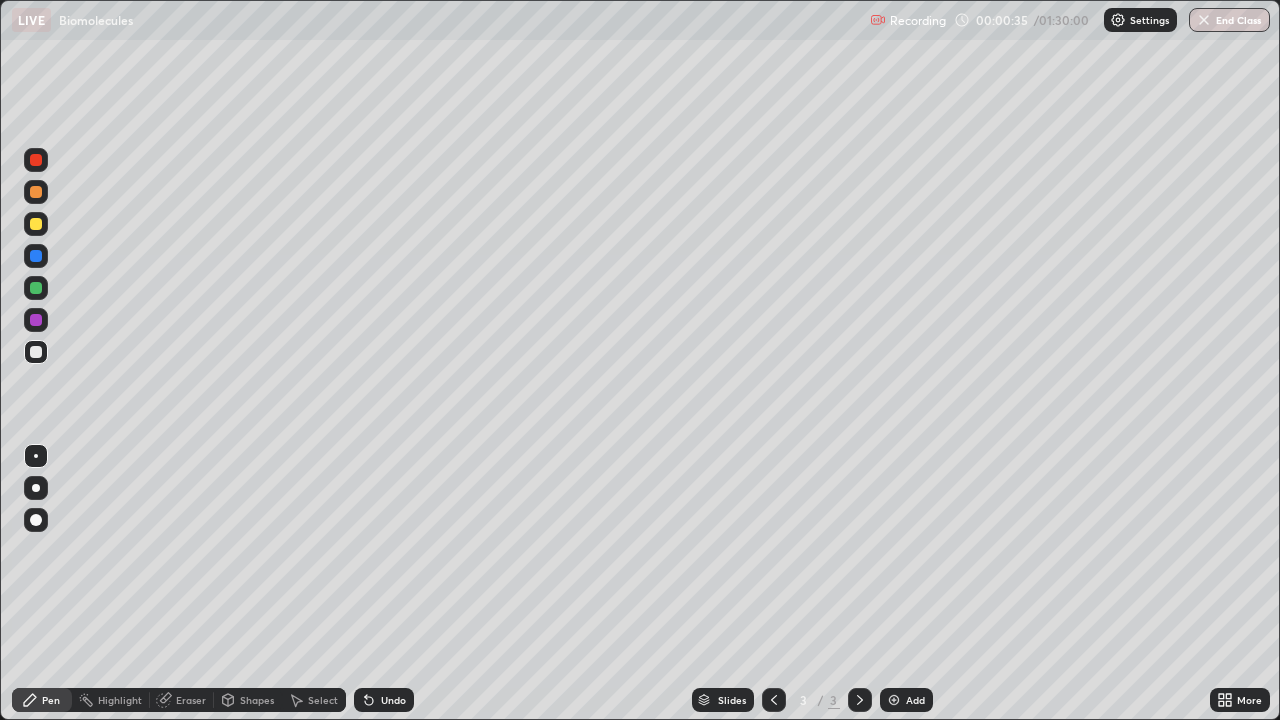 click at bounding box center (36, 488) 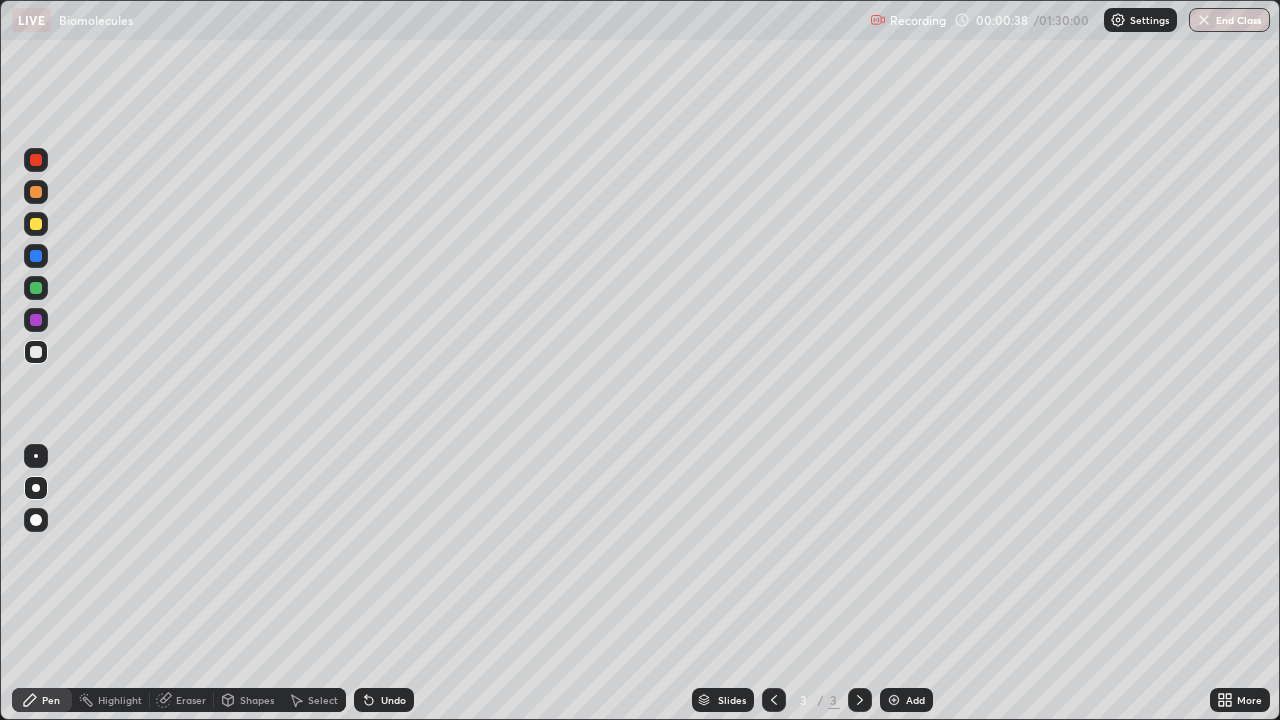 click at bounding box center [36, 224] 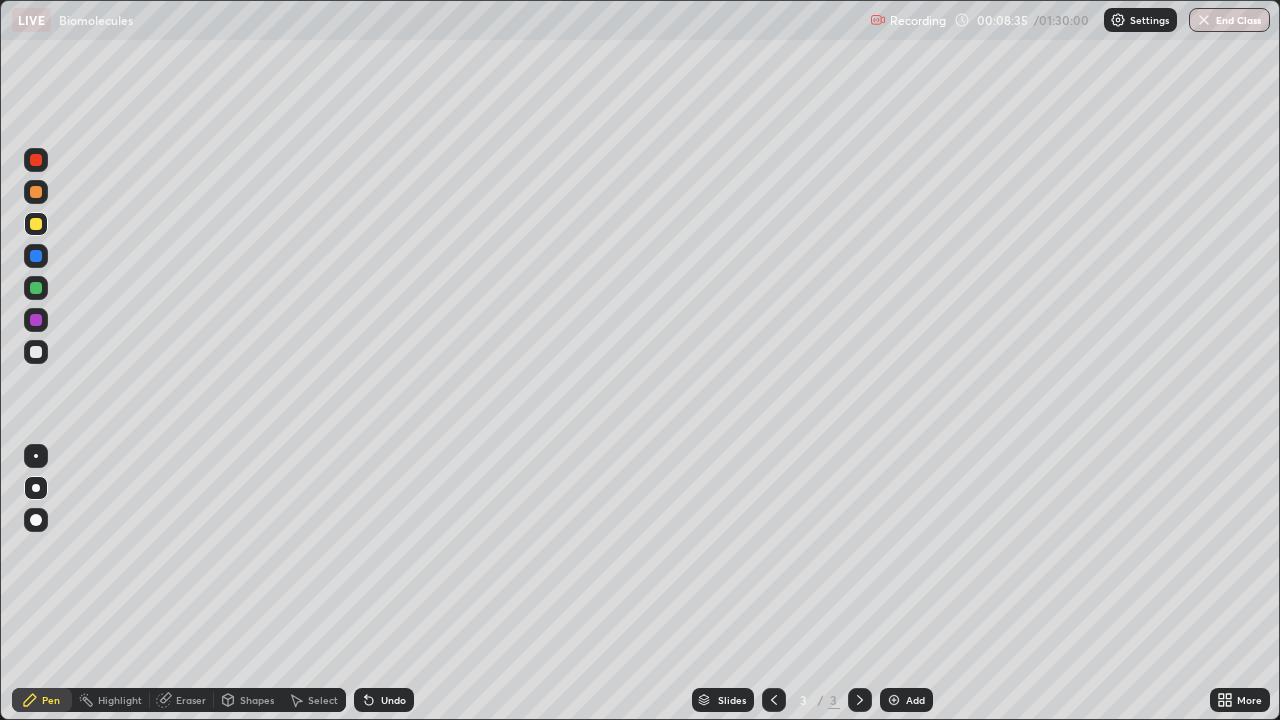 click 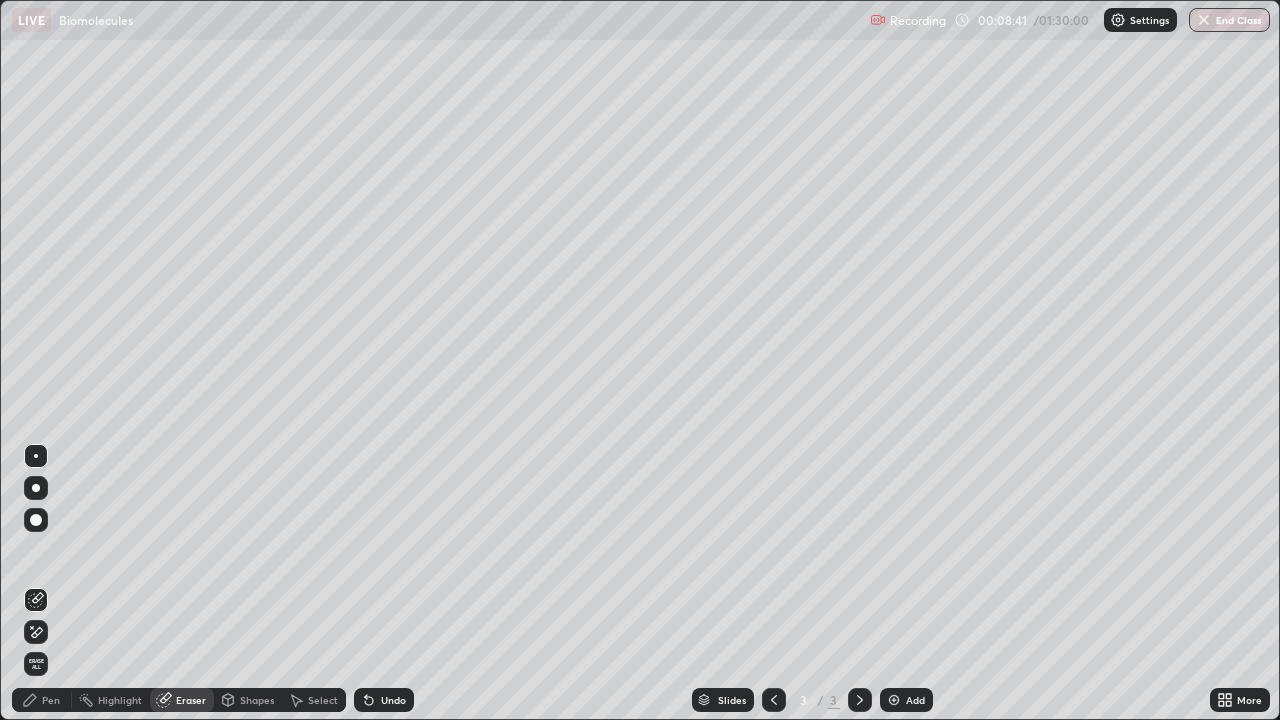 click 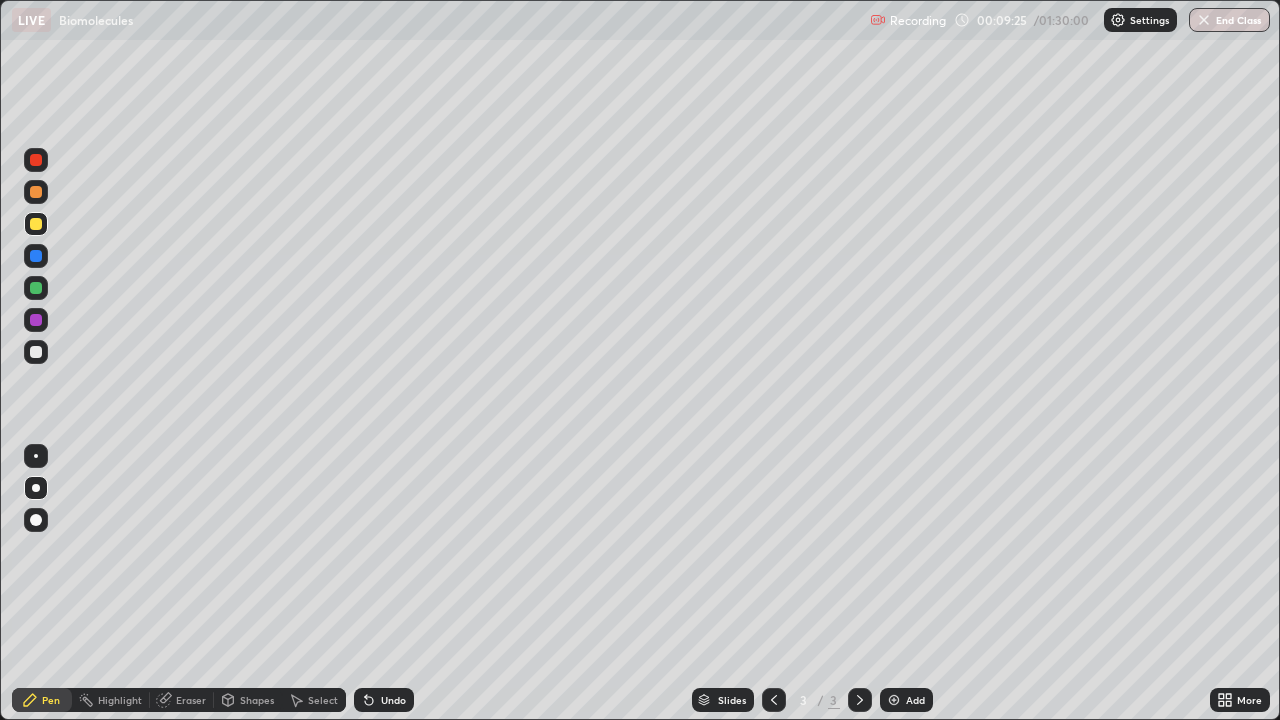 click on "Eraser" at bounding box center [191, 700] 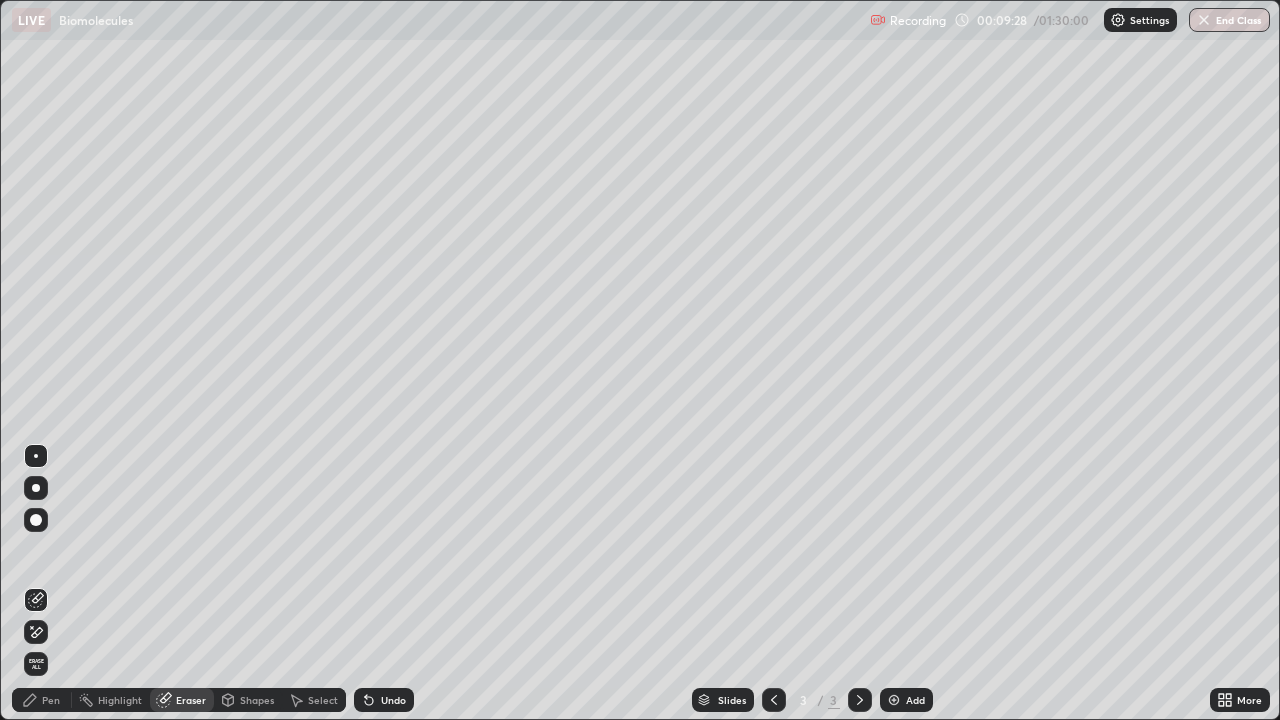 click 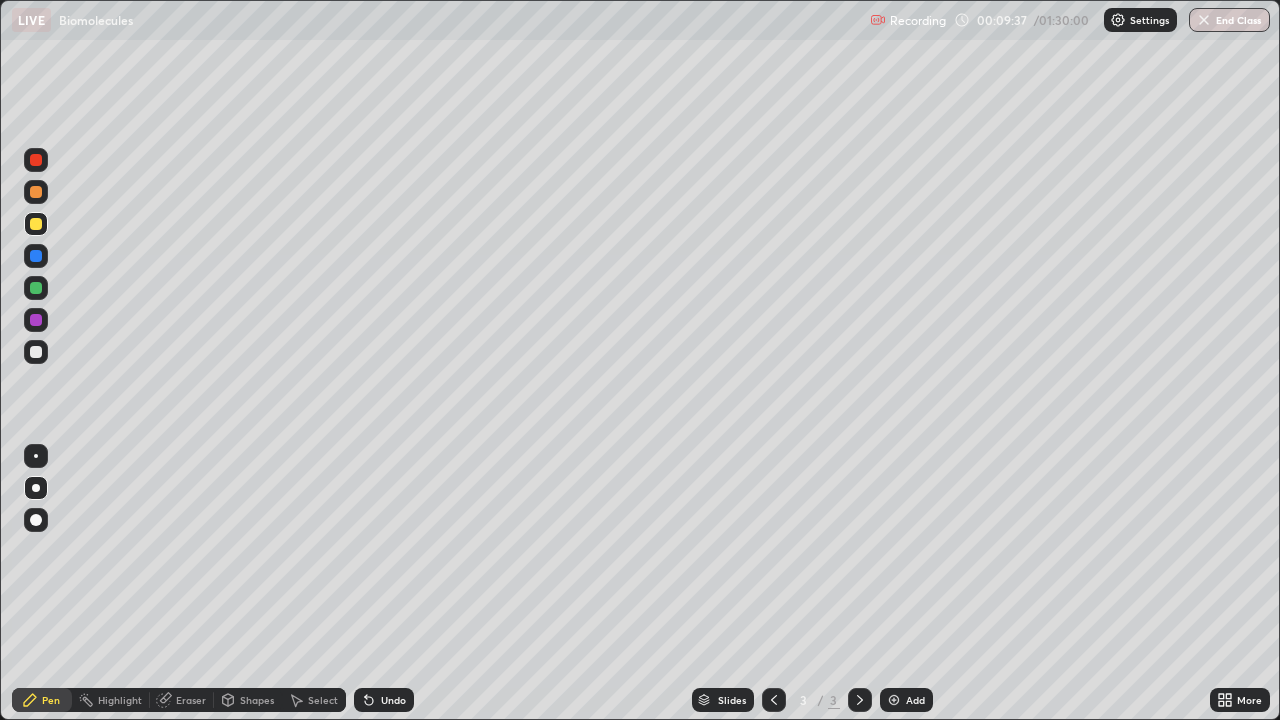 click on "Eraser" at bounding box center (182, 700) 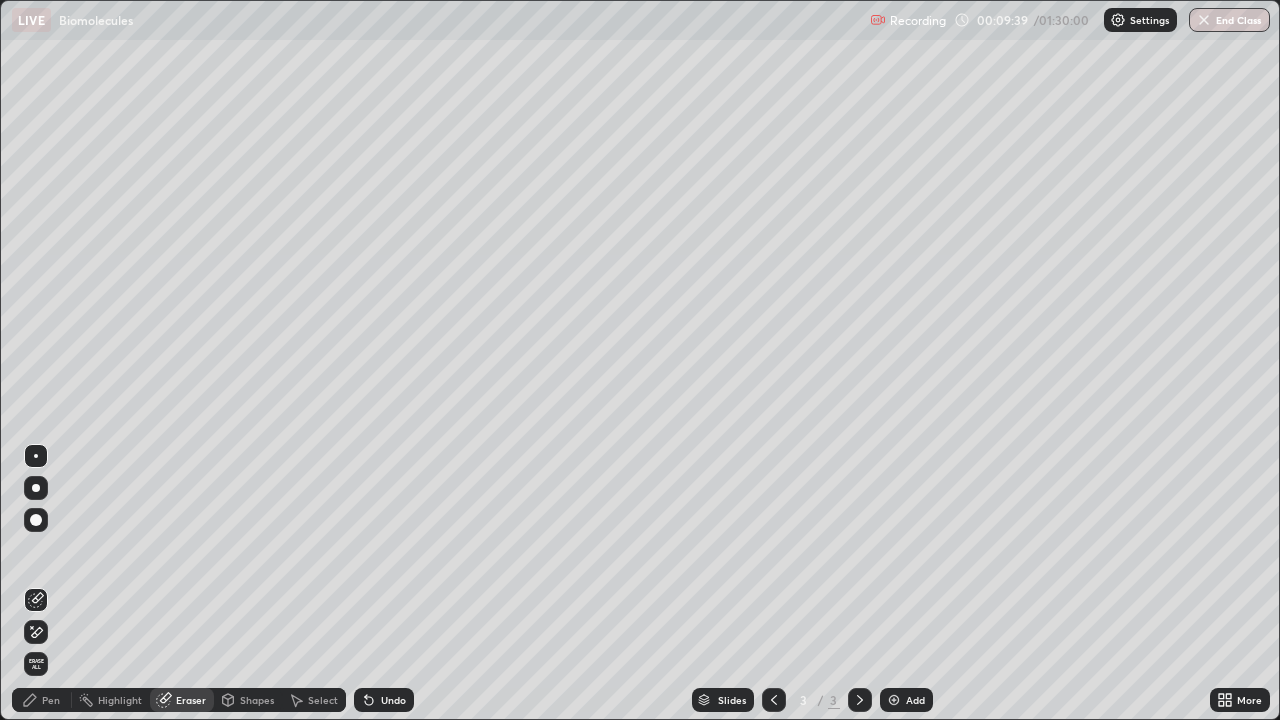 click on "Pen" at bounding box center [42, 700] 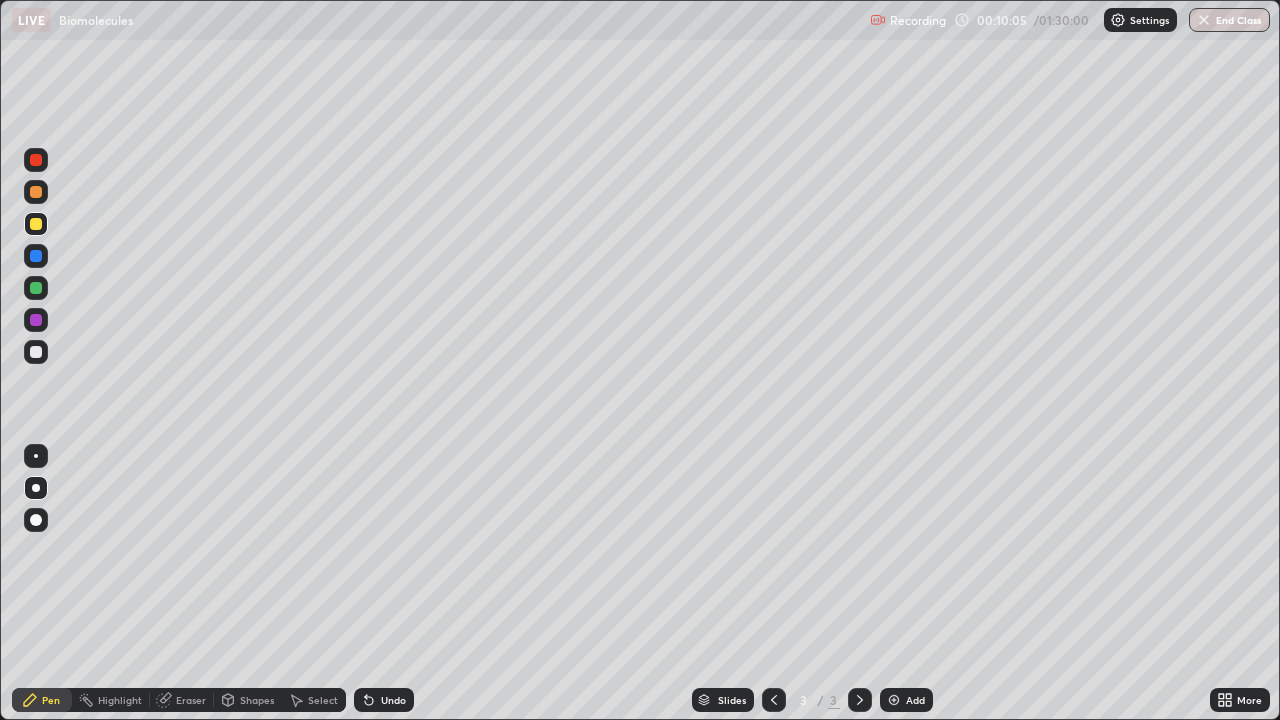 click at bounding box center [894, 700] 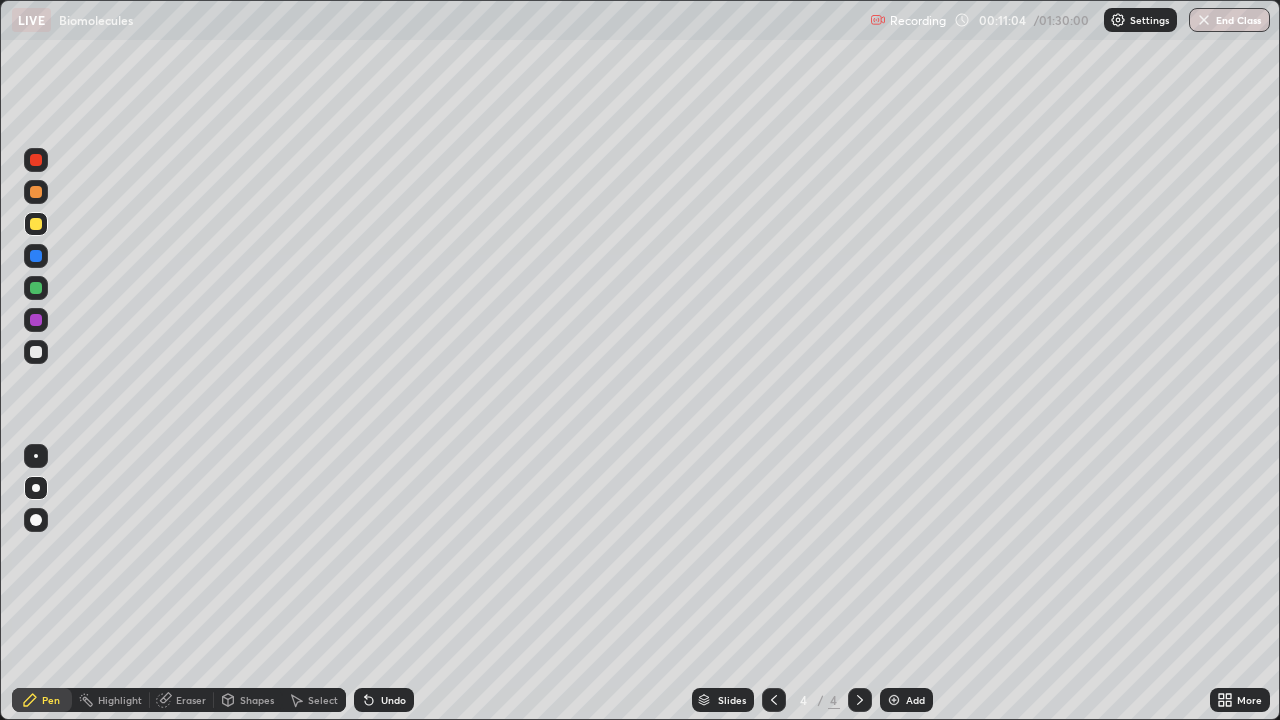 click on "Undo" at bounding box center [393, 700] 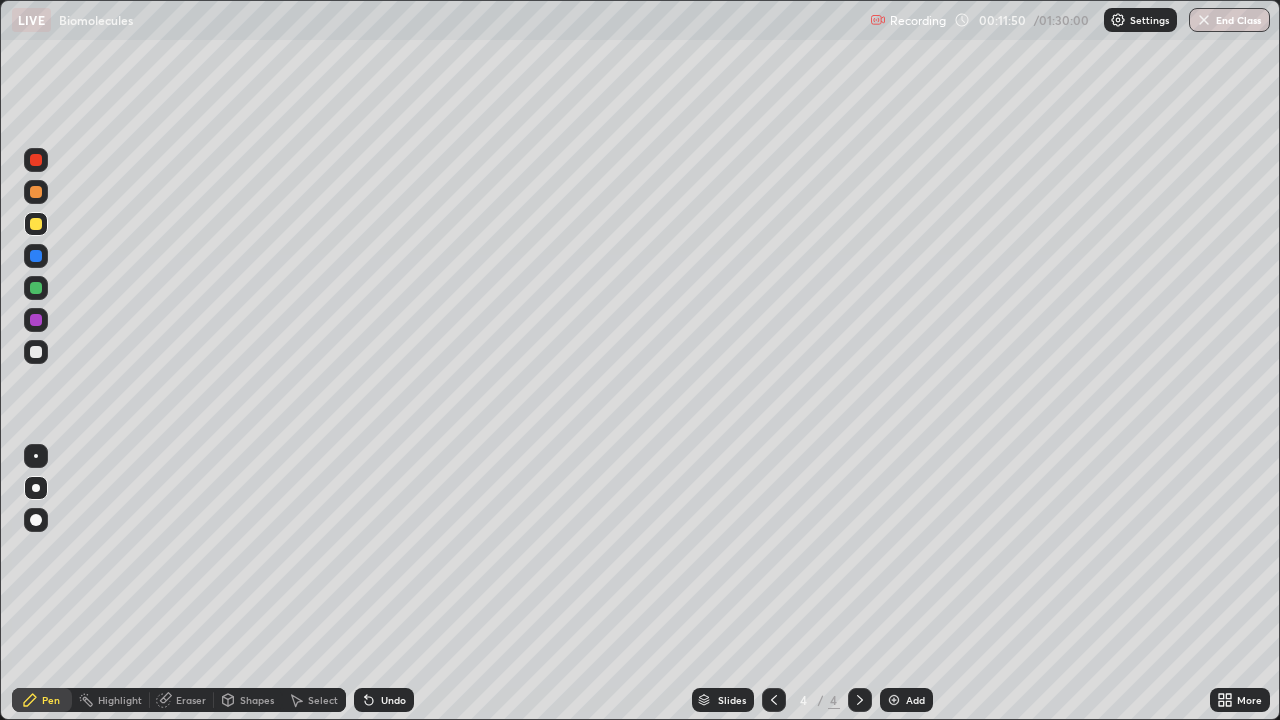 click on "Undo" at bounding box center (393, 700) 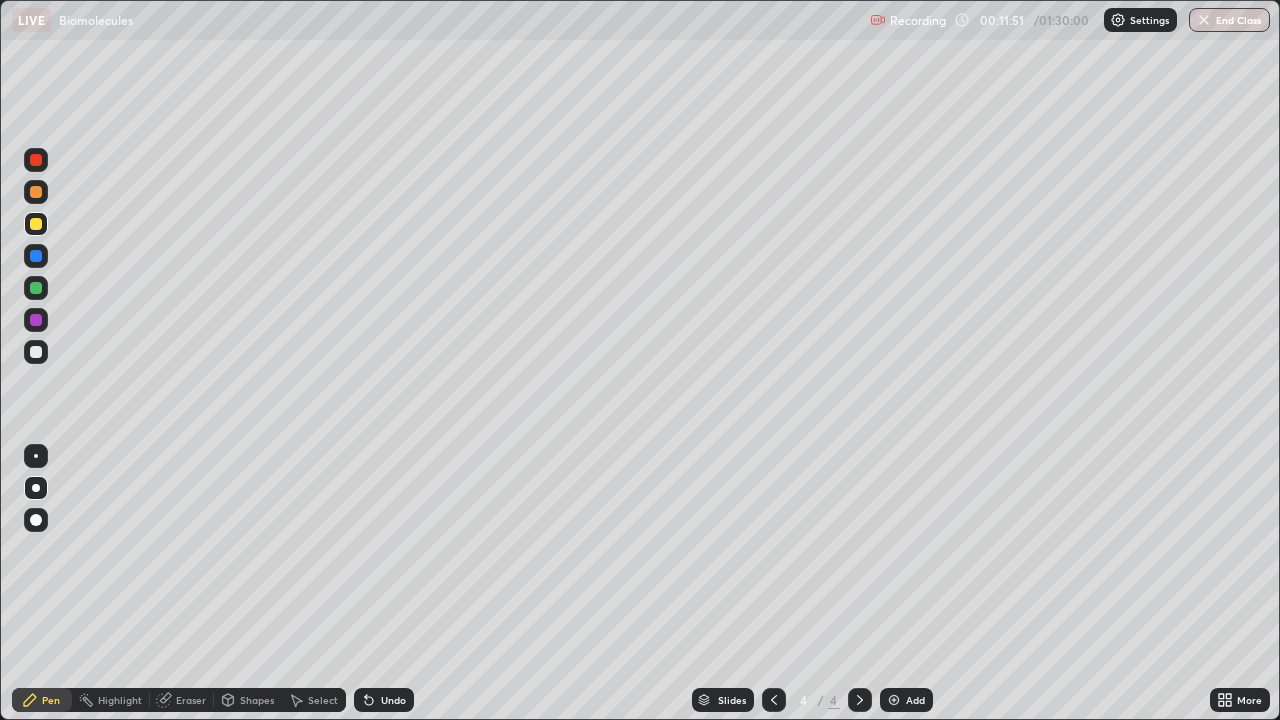 click on "Undo" at bounding box center [393, 700] 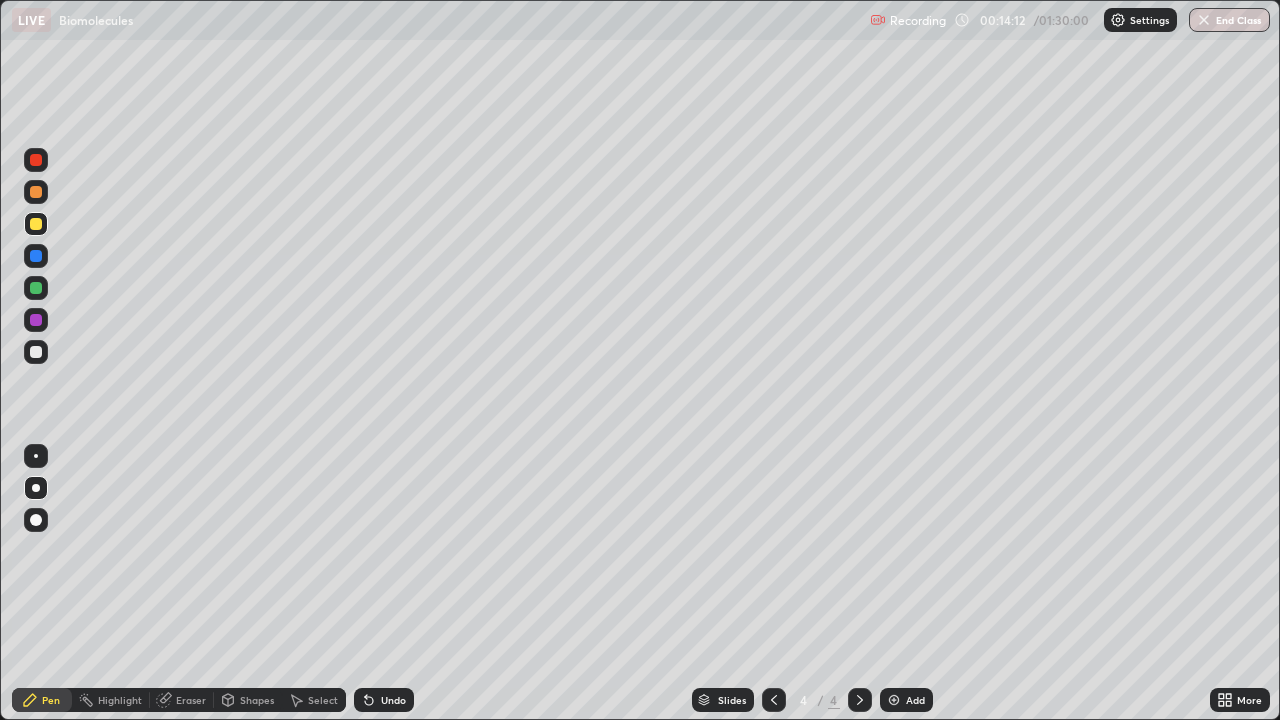 click on "Eraser" at bounding box center (191, 700) 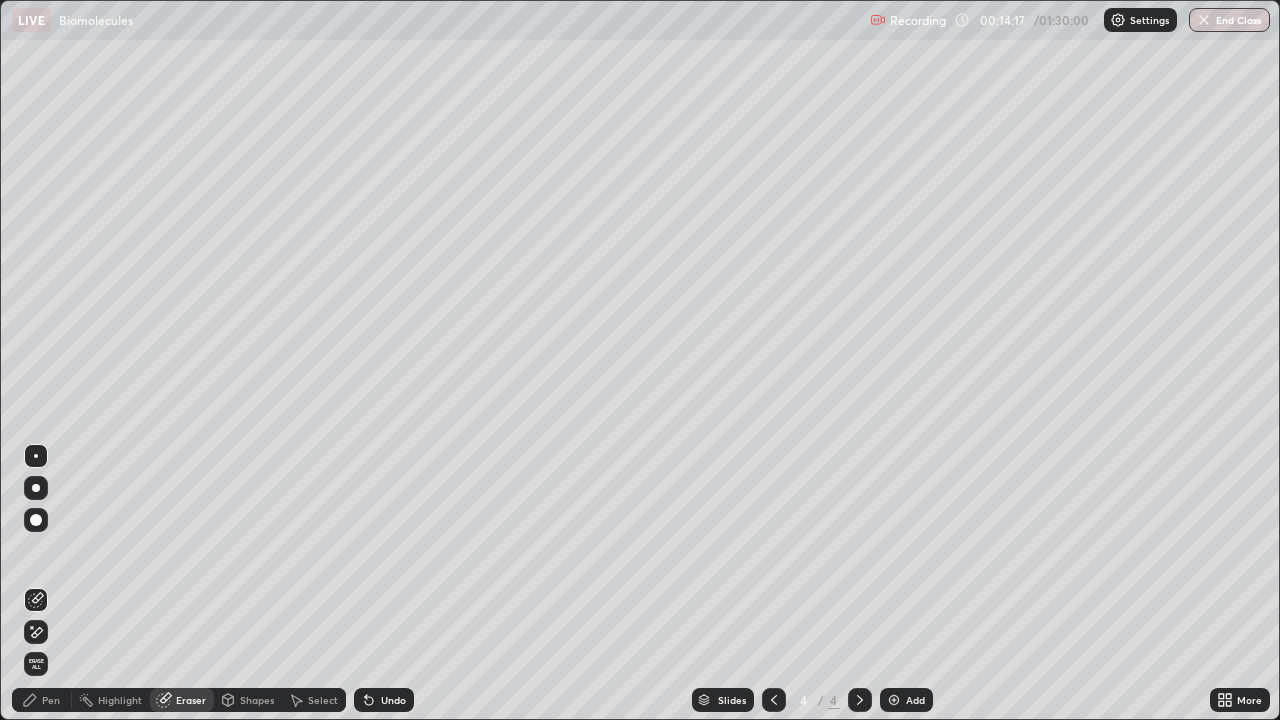 click on "Pen" at bounding box center [51, 700] 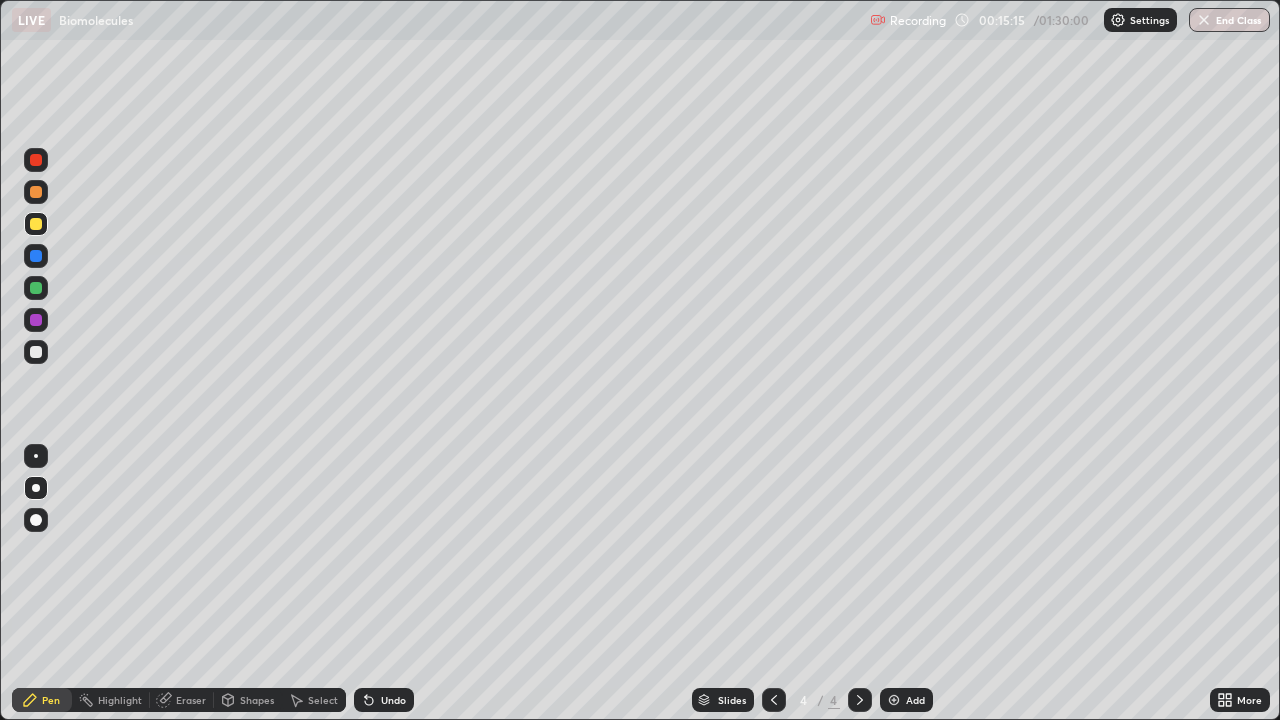 click at bounding box center (36, 352) 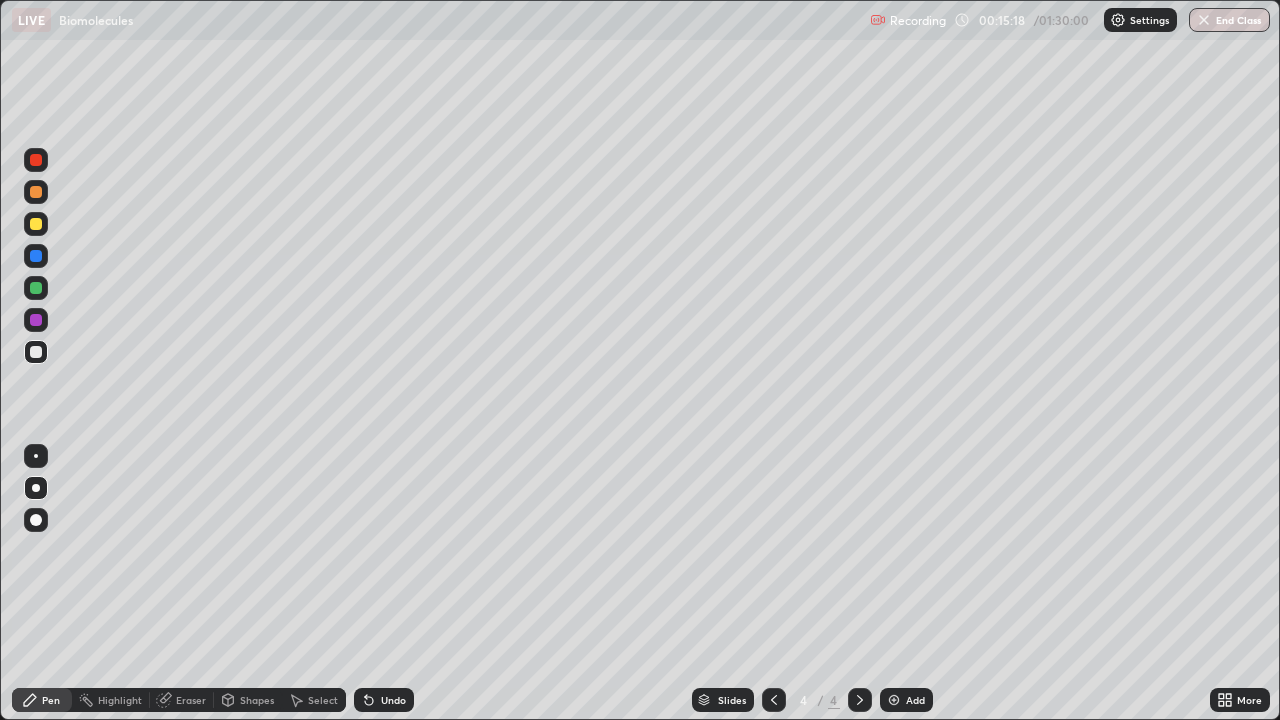 click at bounding box center [36, 224] 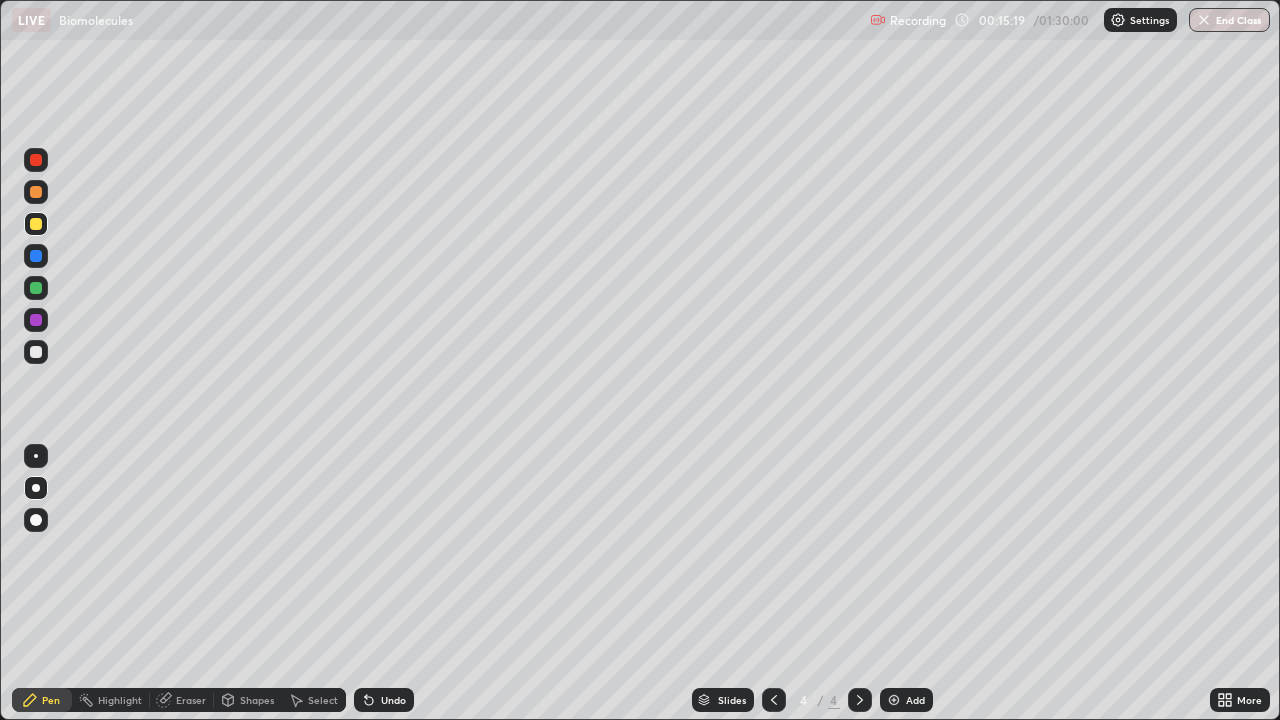 click at bounding box center [36, 520] 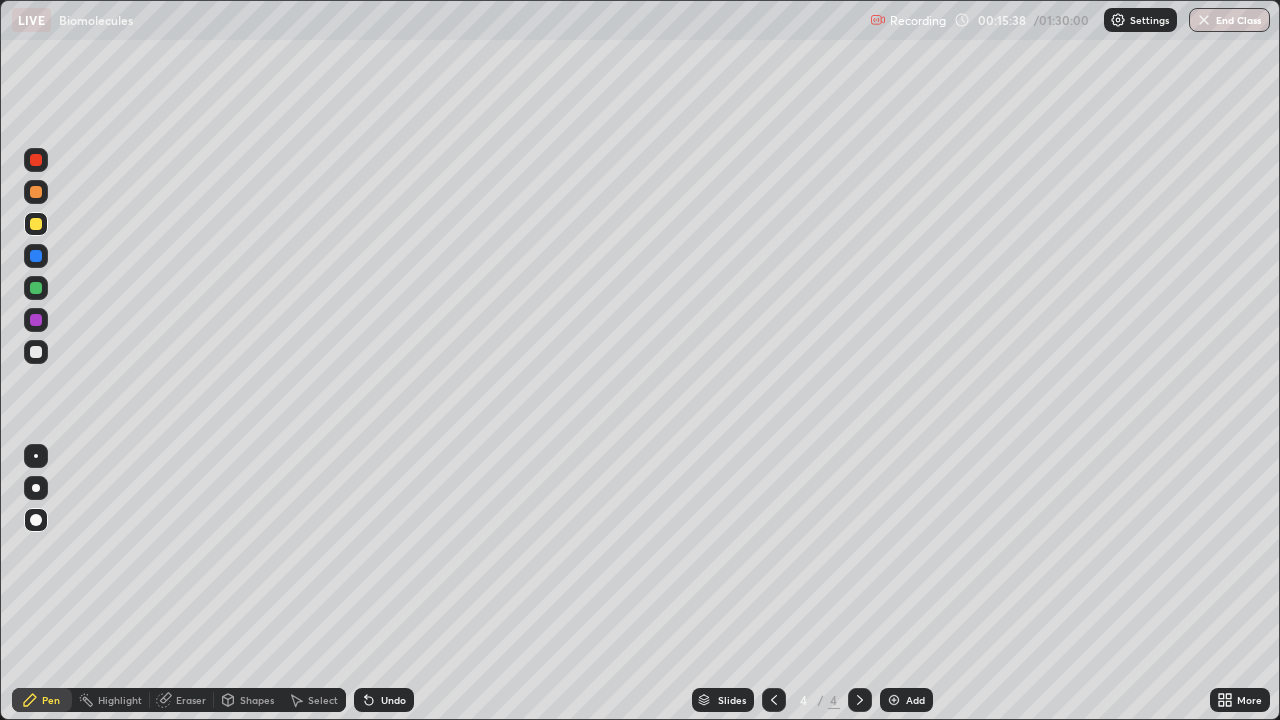 click at bounding box center (36, 352) 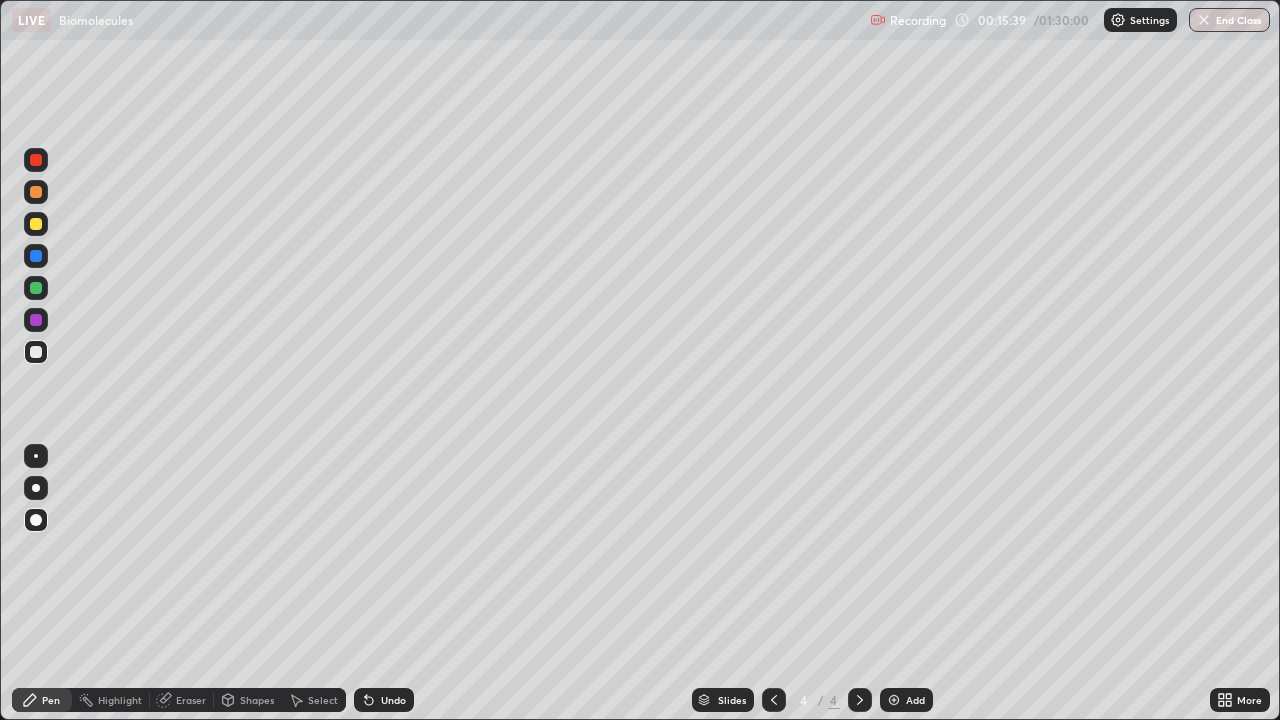 click at bounding box center (36, 488) 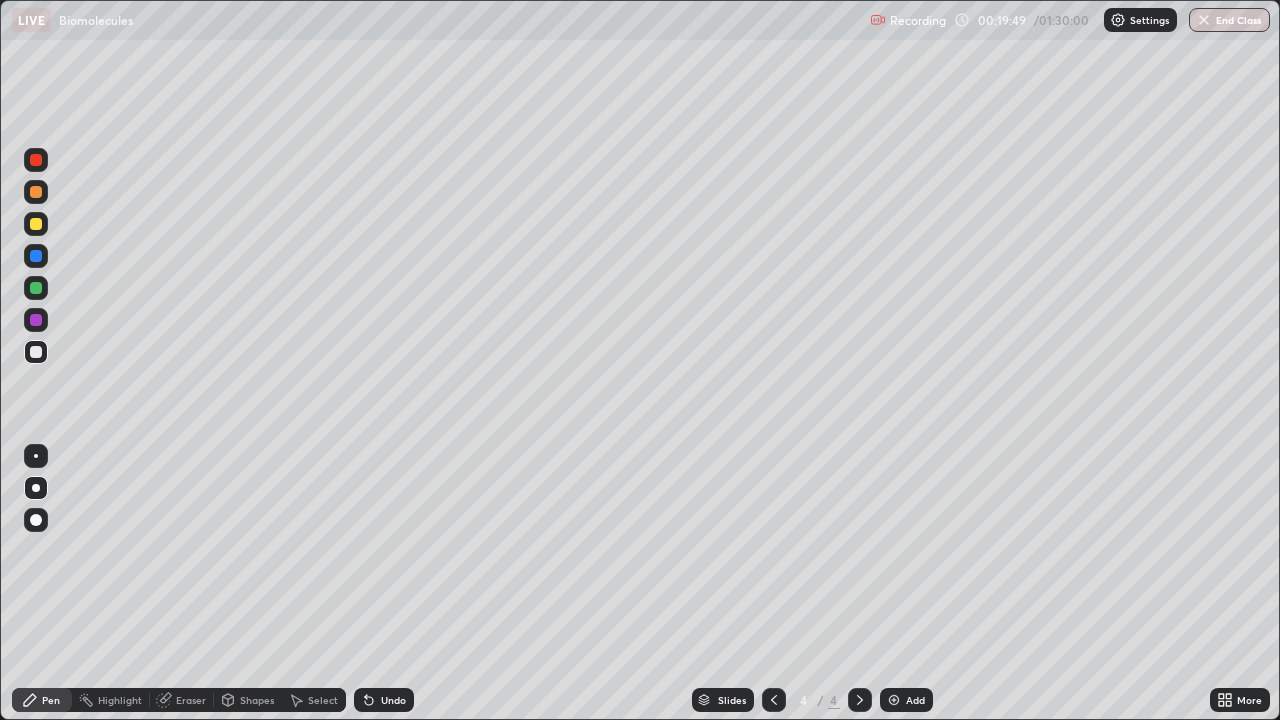 click at bounding box center (36, 456) 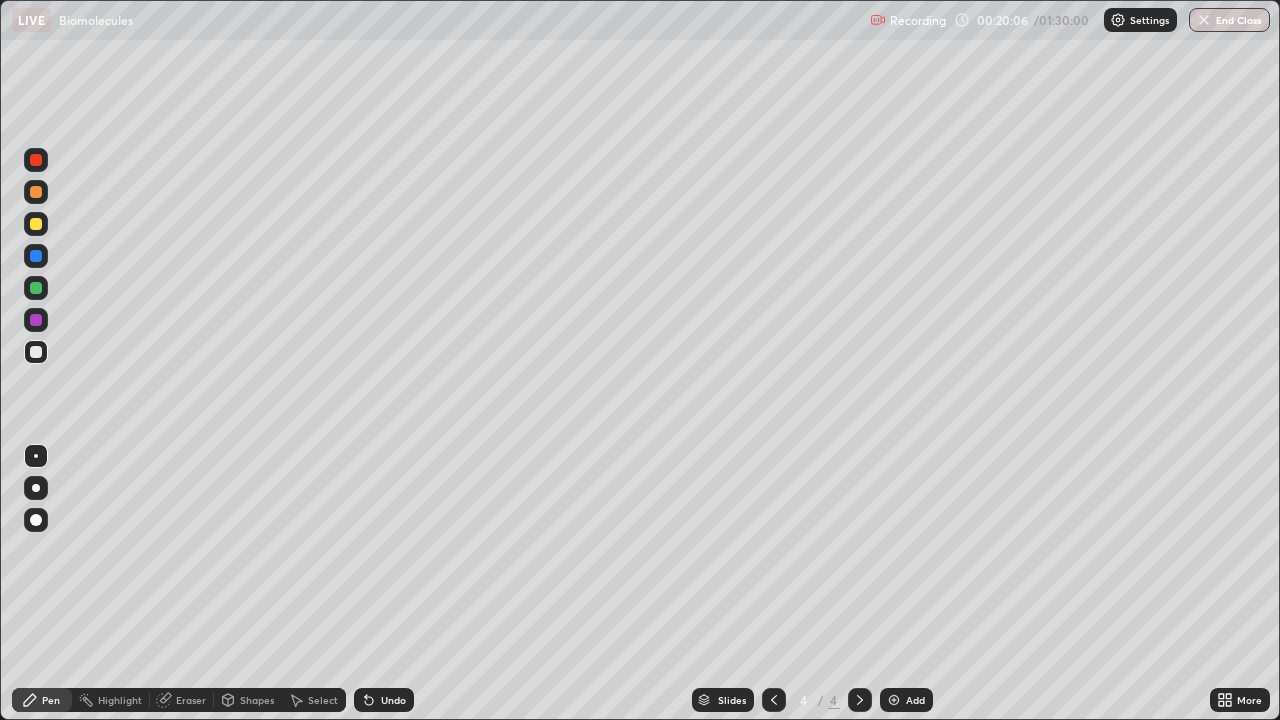 click on "Undo" at bounding box center (384, 700) 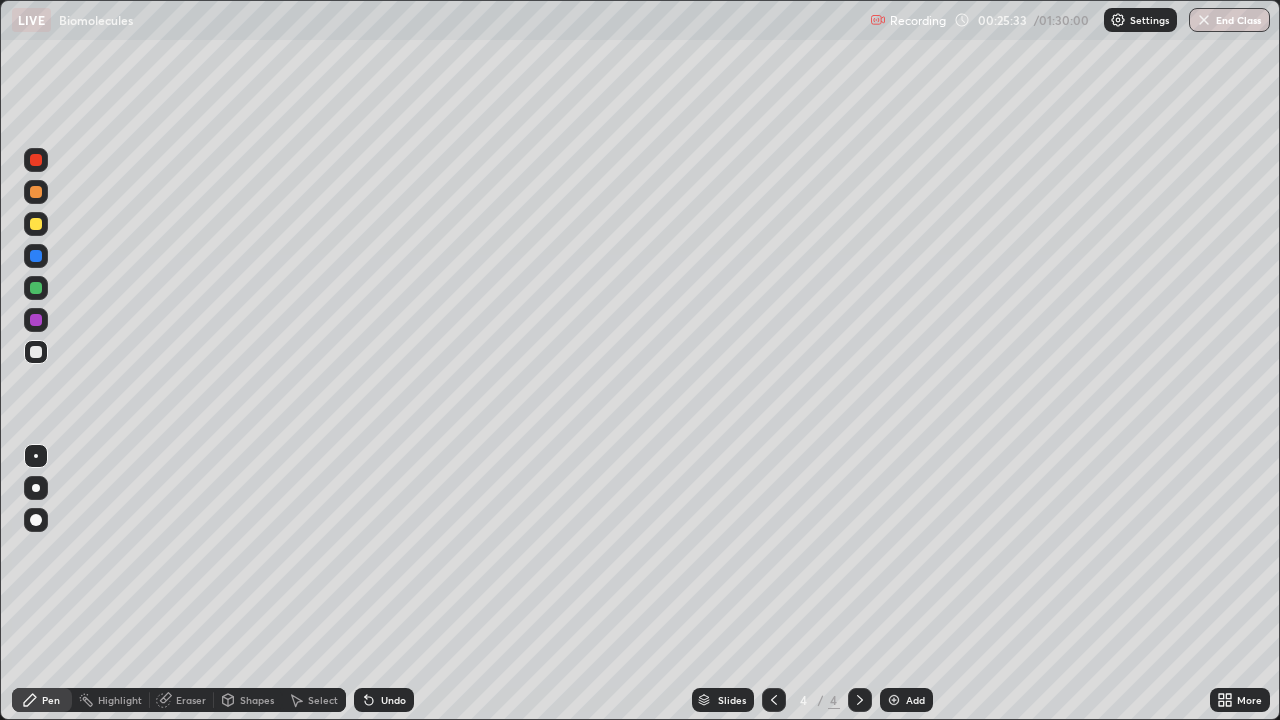 click on "Eraser" at bounding box center (191, 700) 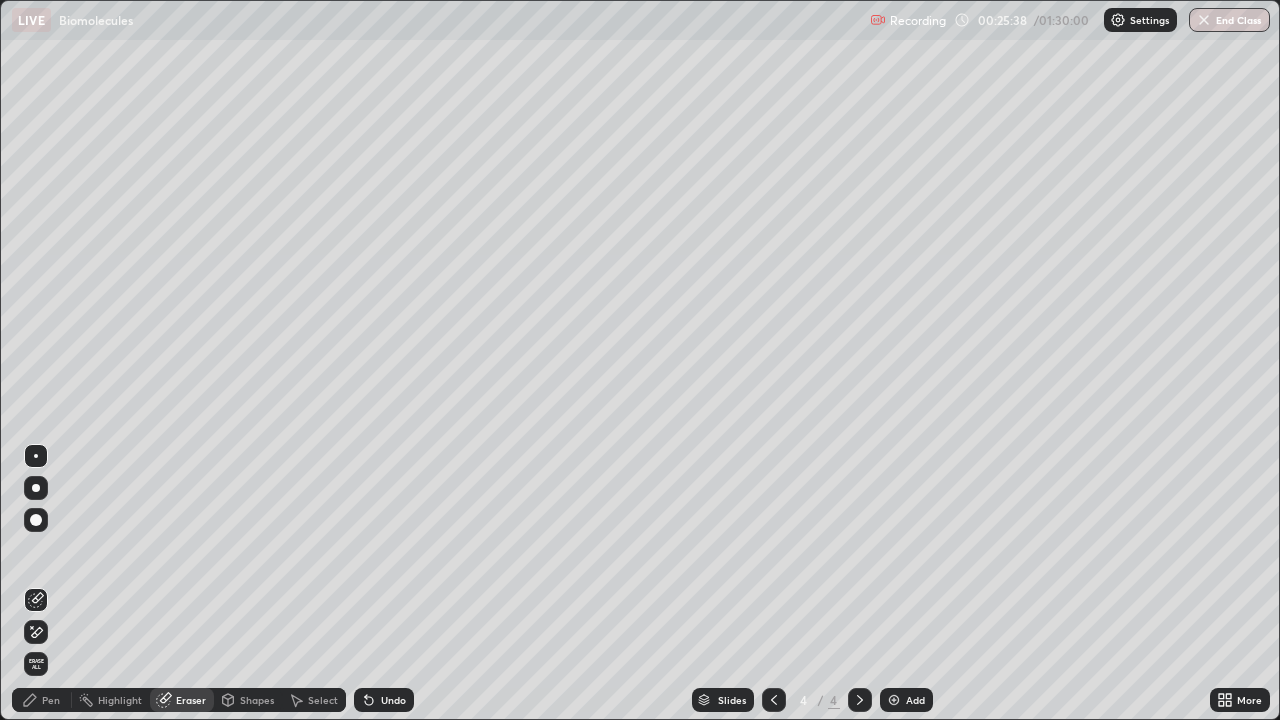 click 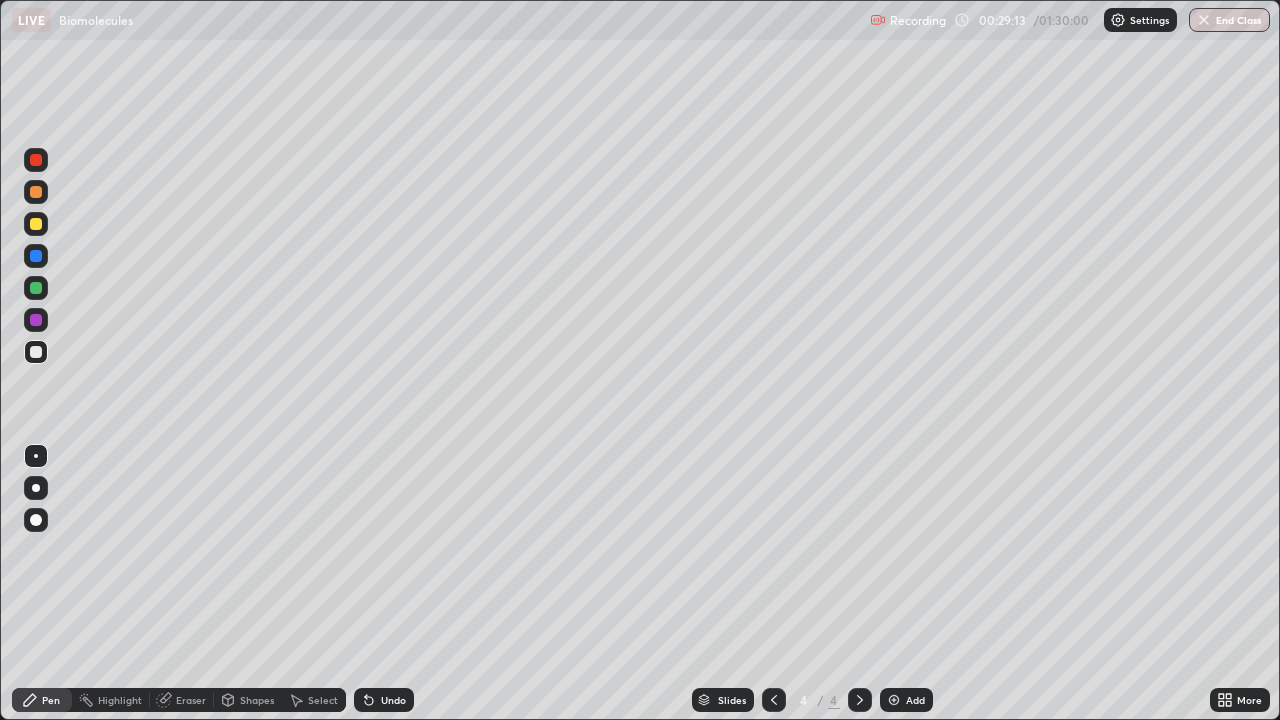 click at bounding box center [894, 700] 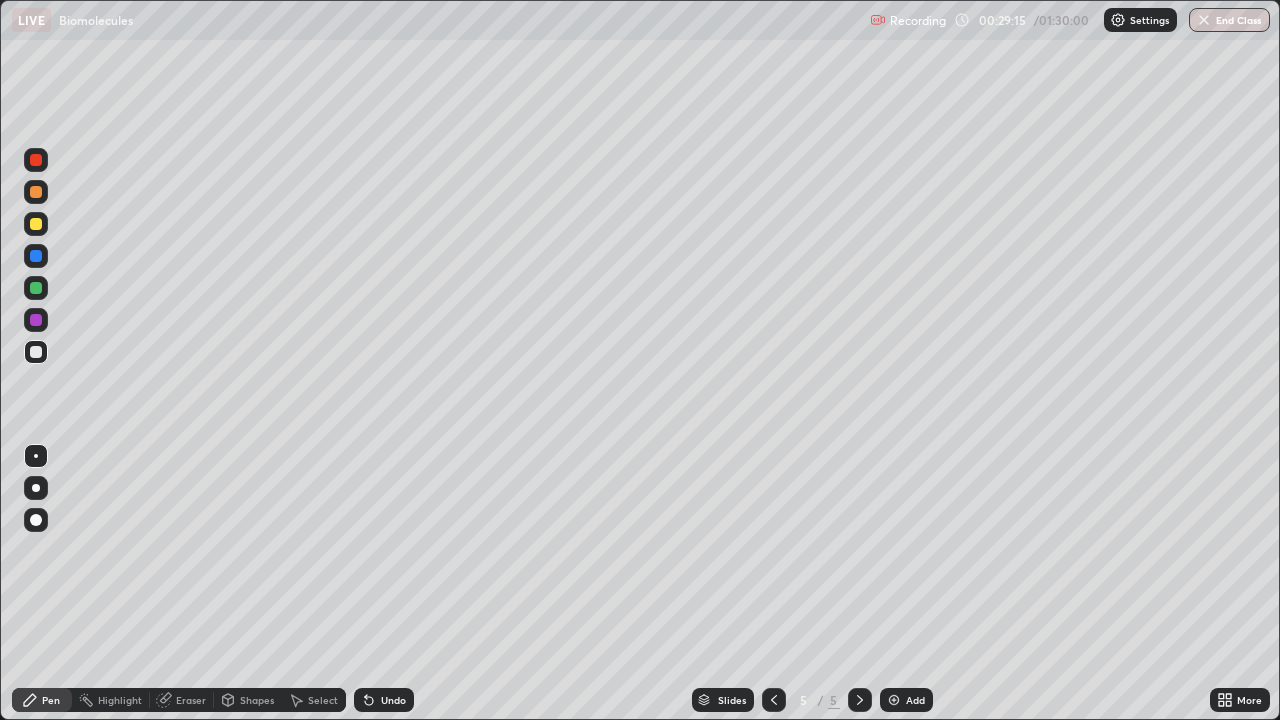 click at bounding box center [36, 488] 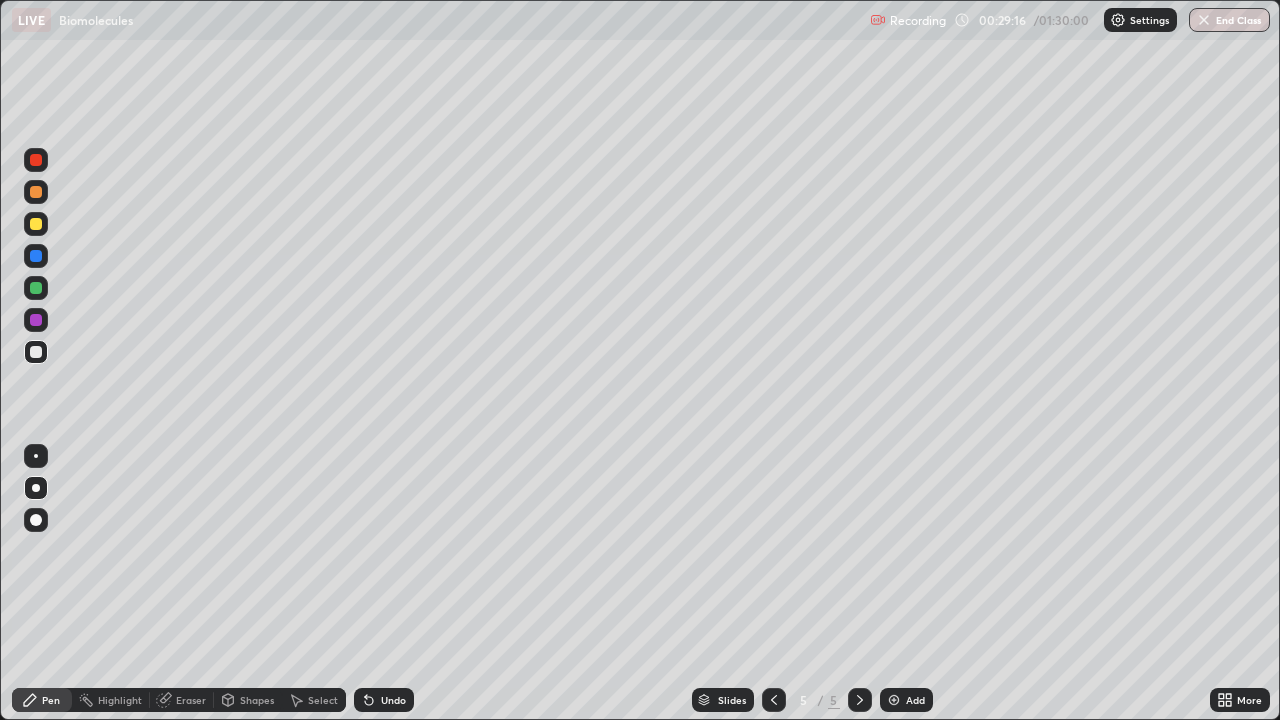click at bounding box center (36, 224) 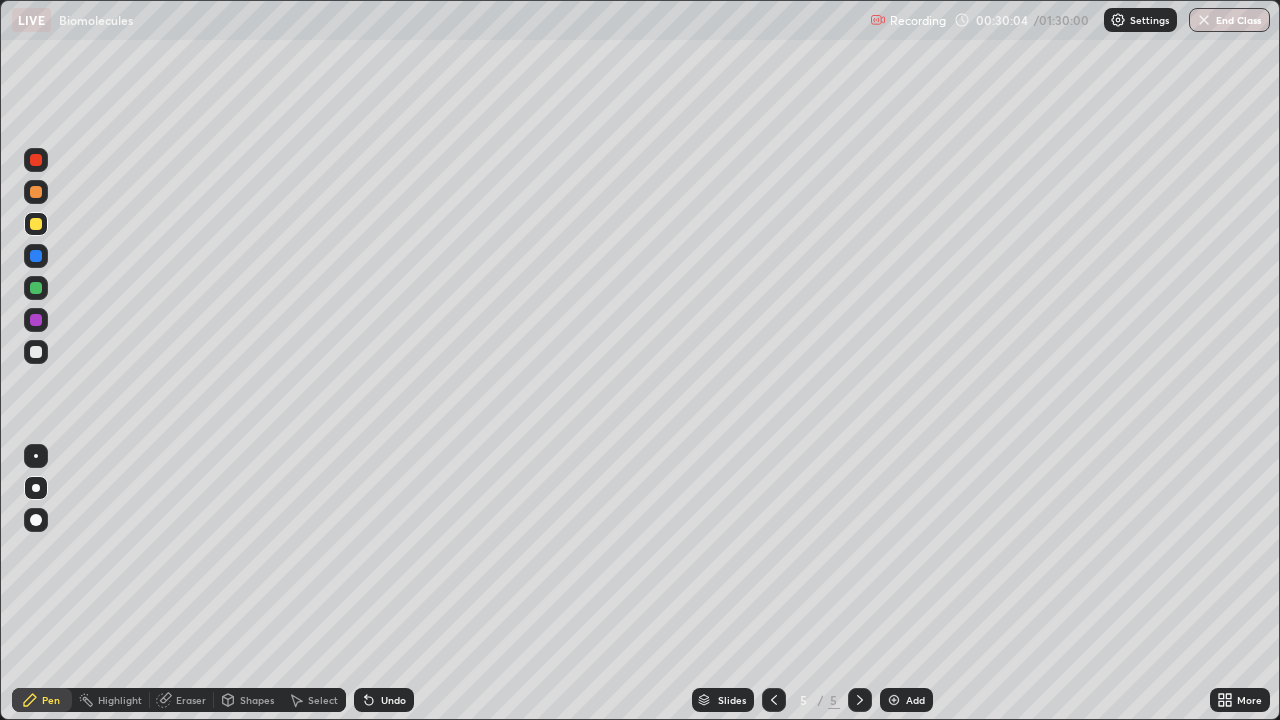 click on "Undo" at bounding box center [393, 700] 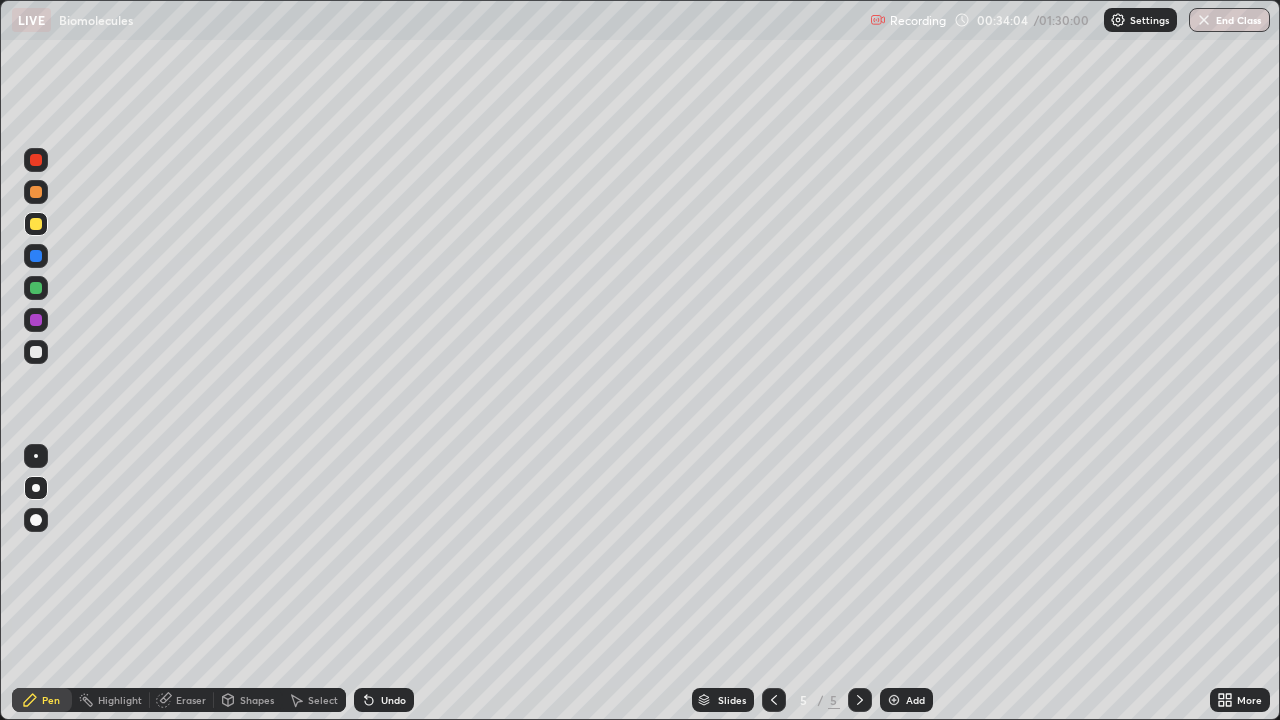 click on "Undo" at bounding box center (393, 700) 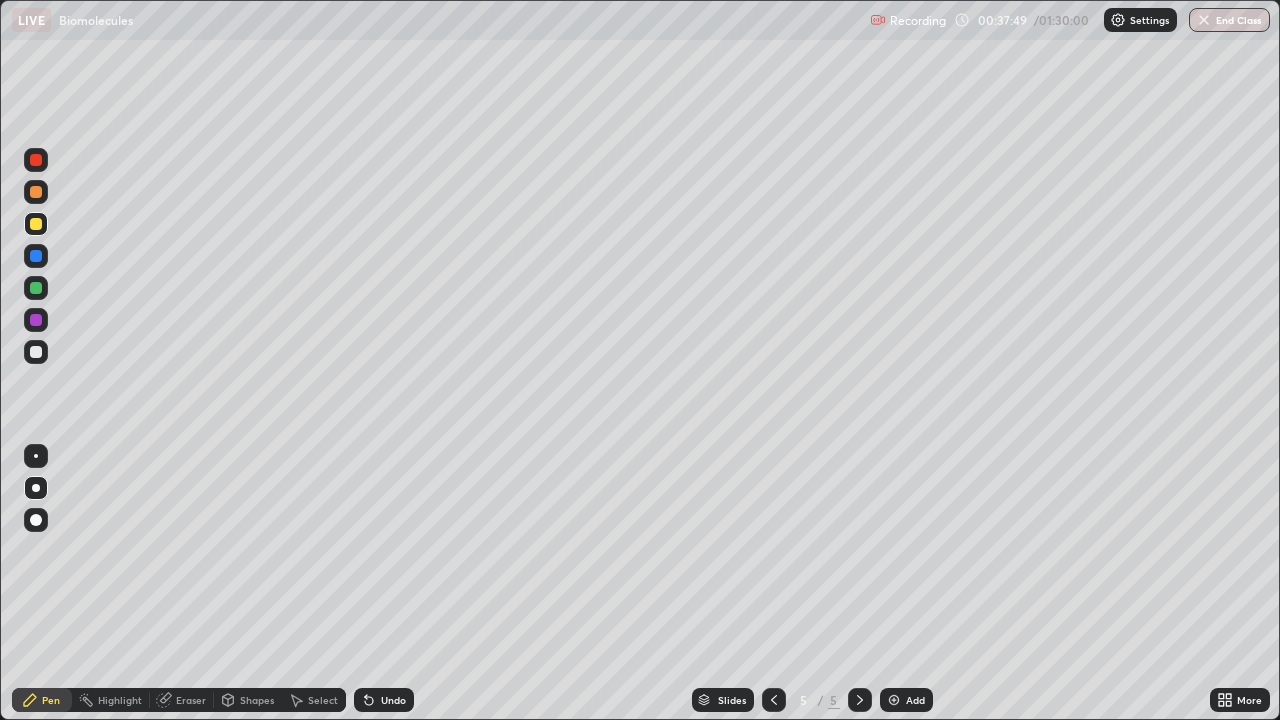 click at bounding box center [36, 352] 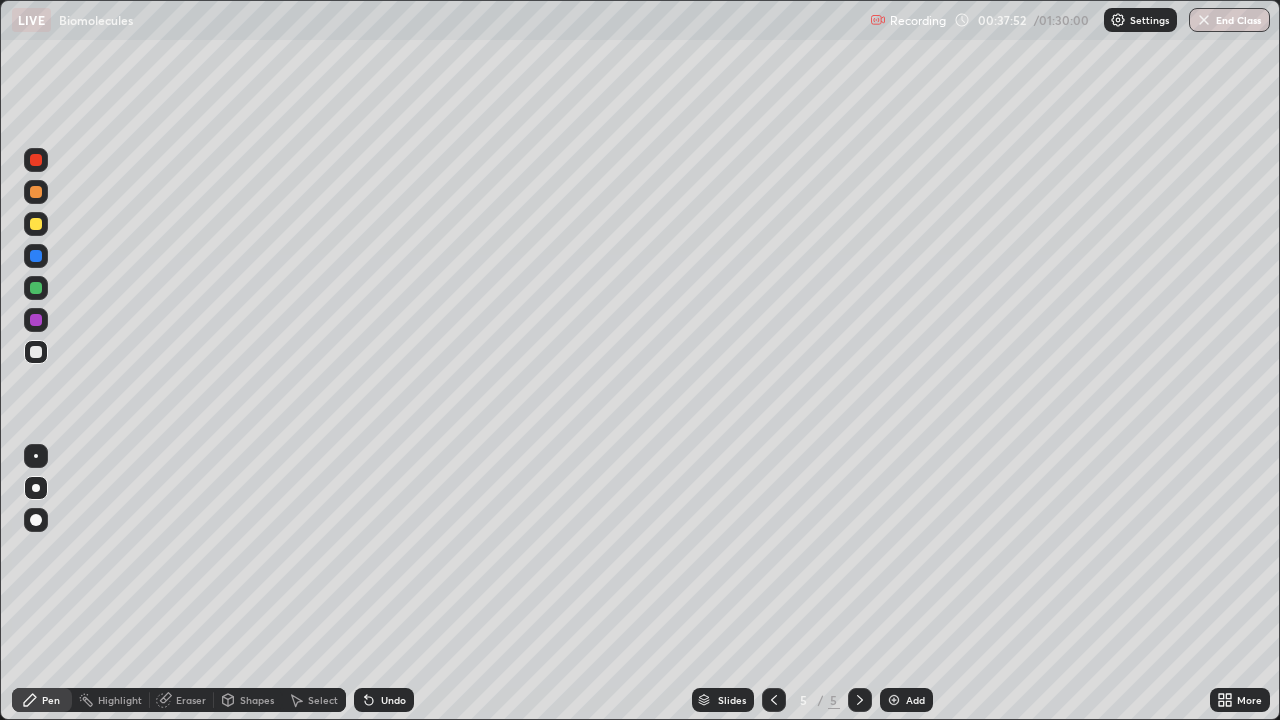 click at bounding box center (36, 456) 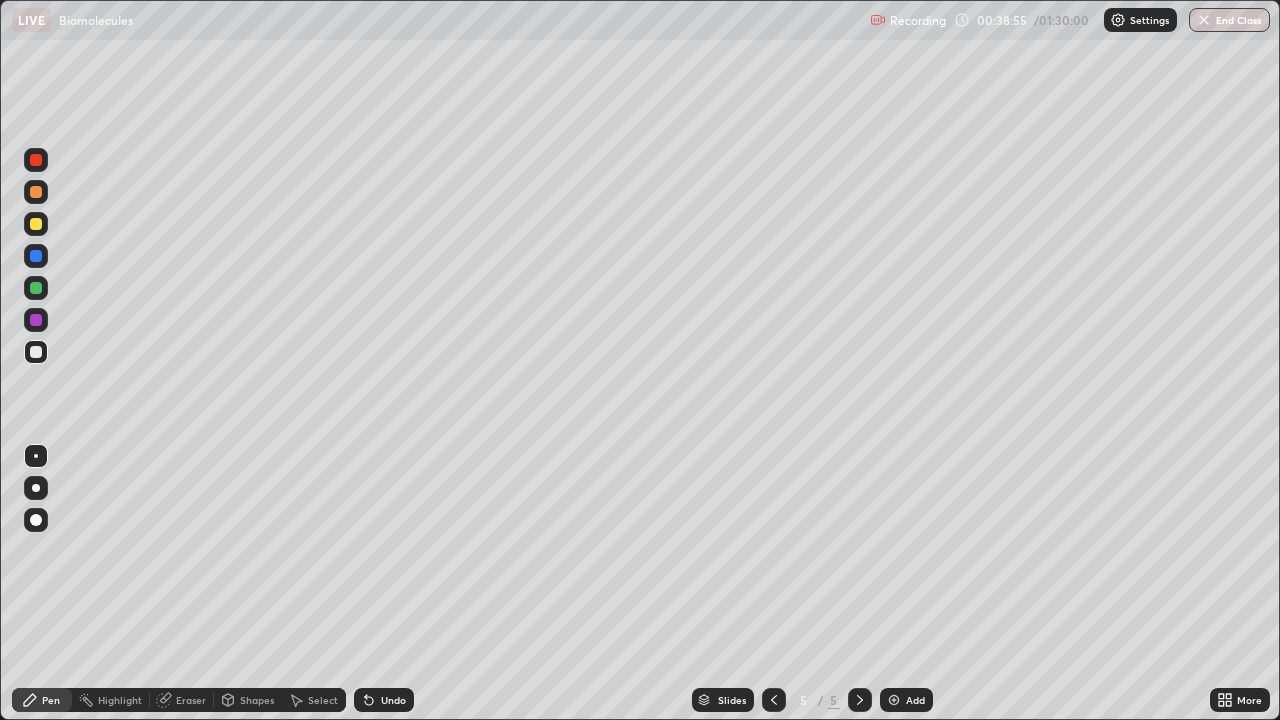 click at bounding box center (36, 224) 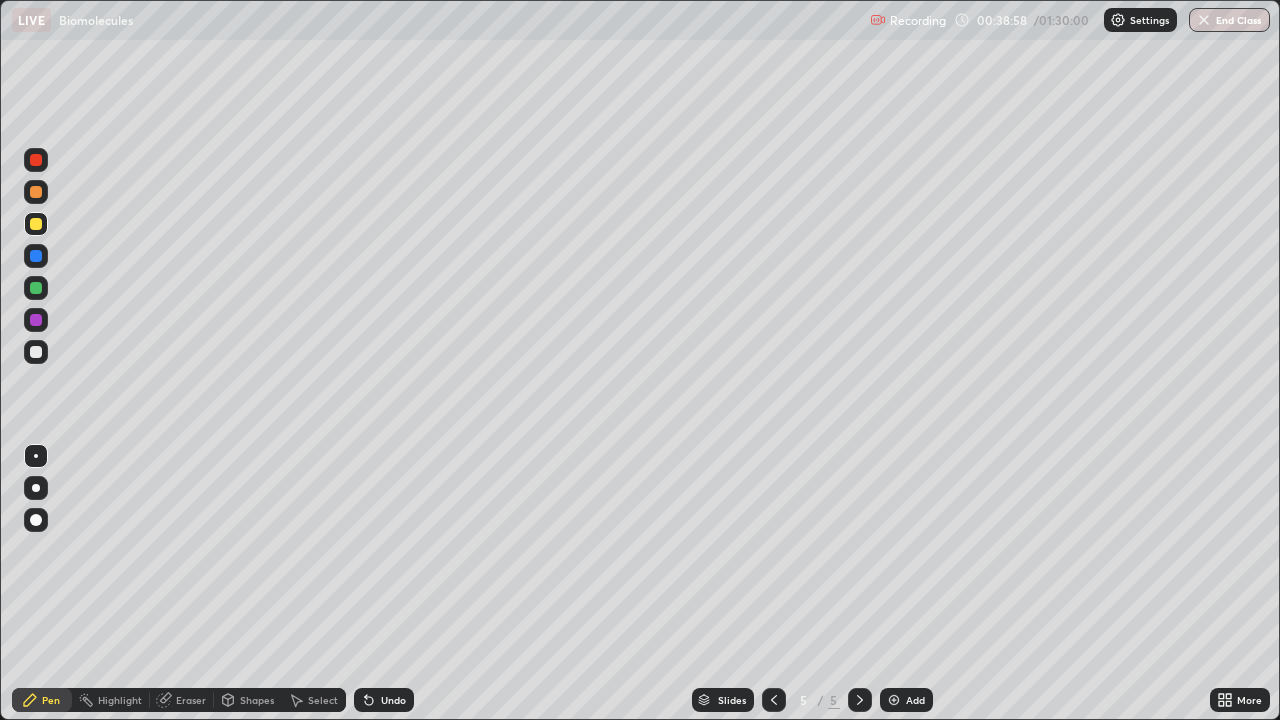 click at bounding box center [36, 488] 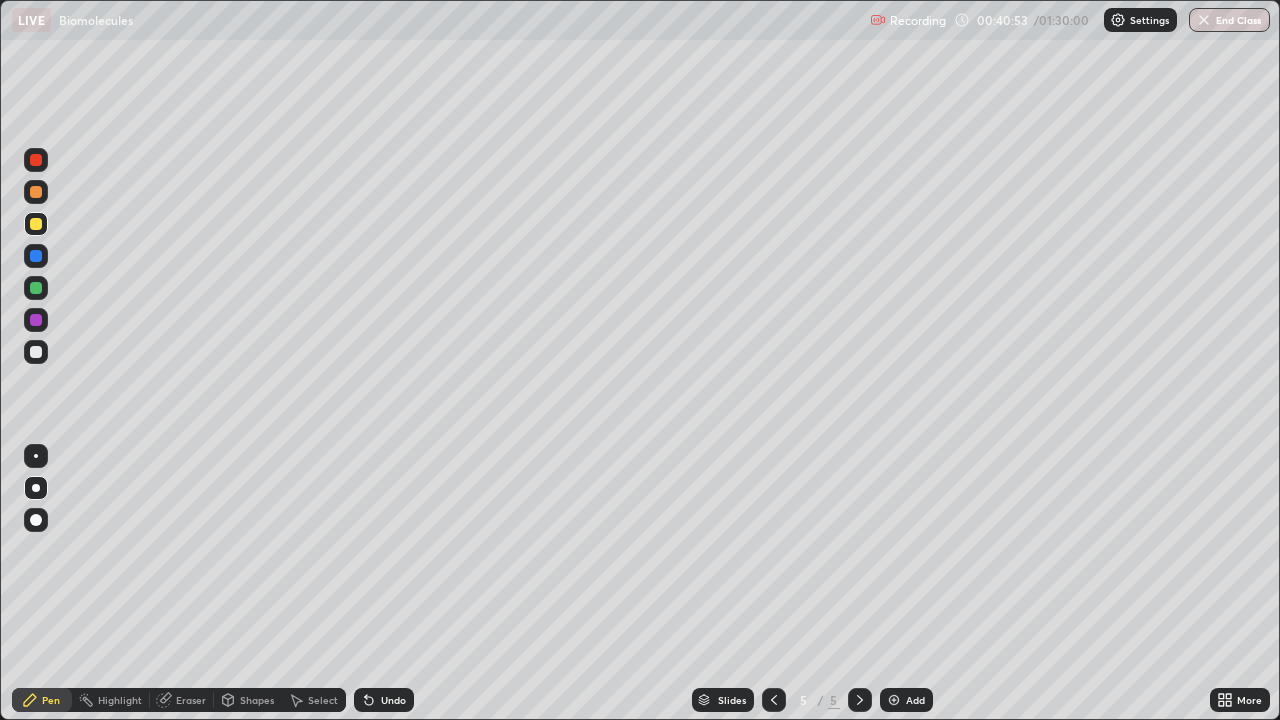 click at bounding box center (894, 700) 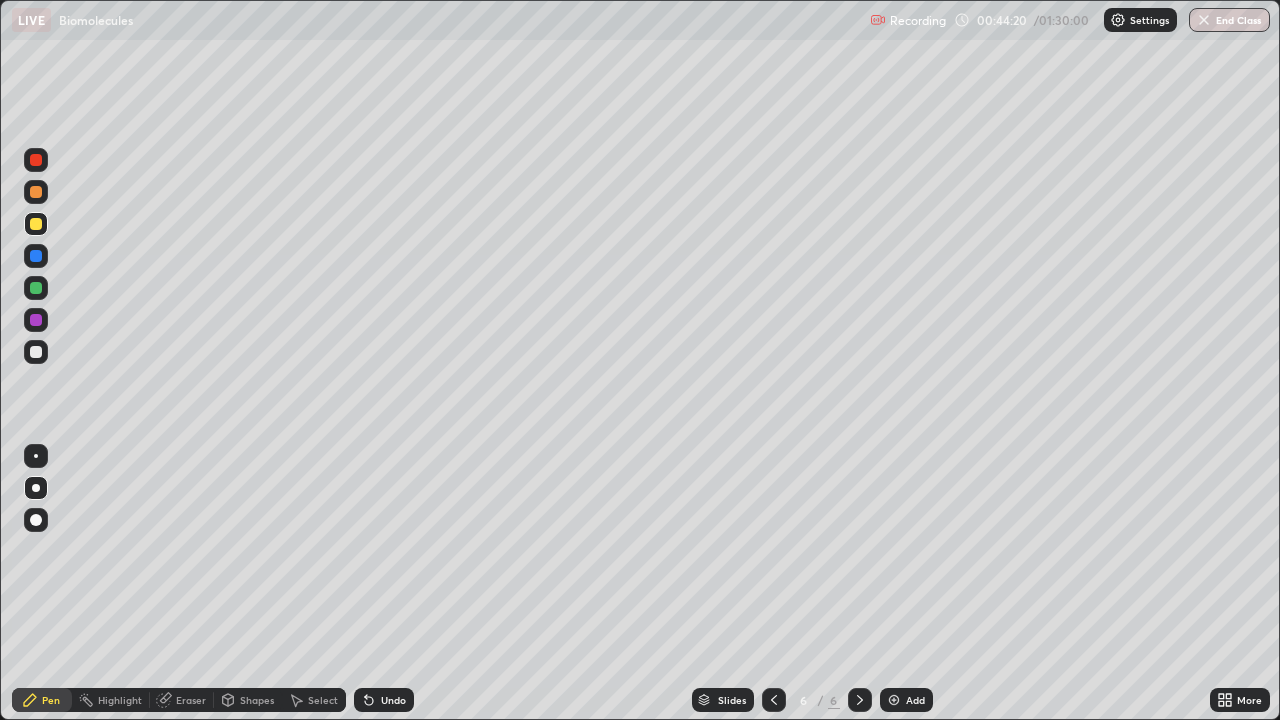 click on "Undo" at bounding box center (393, 700) 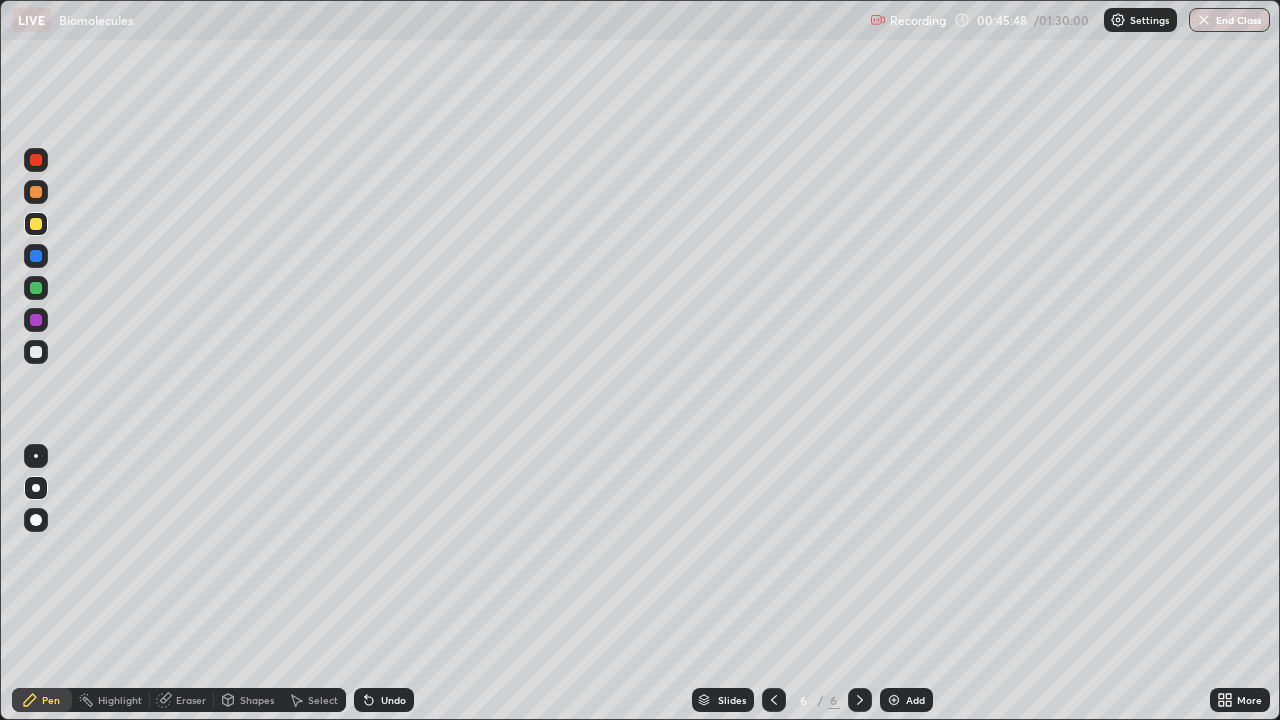 click at bounding box center (36, 352) 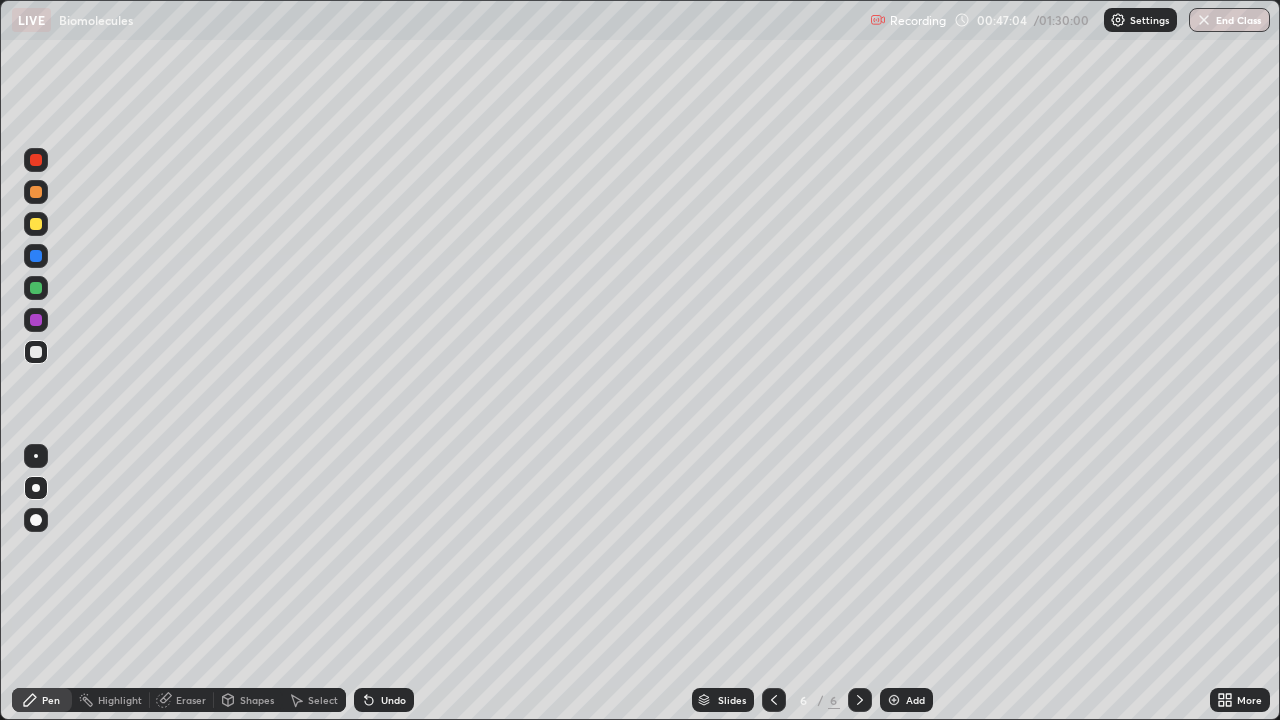 click 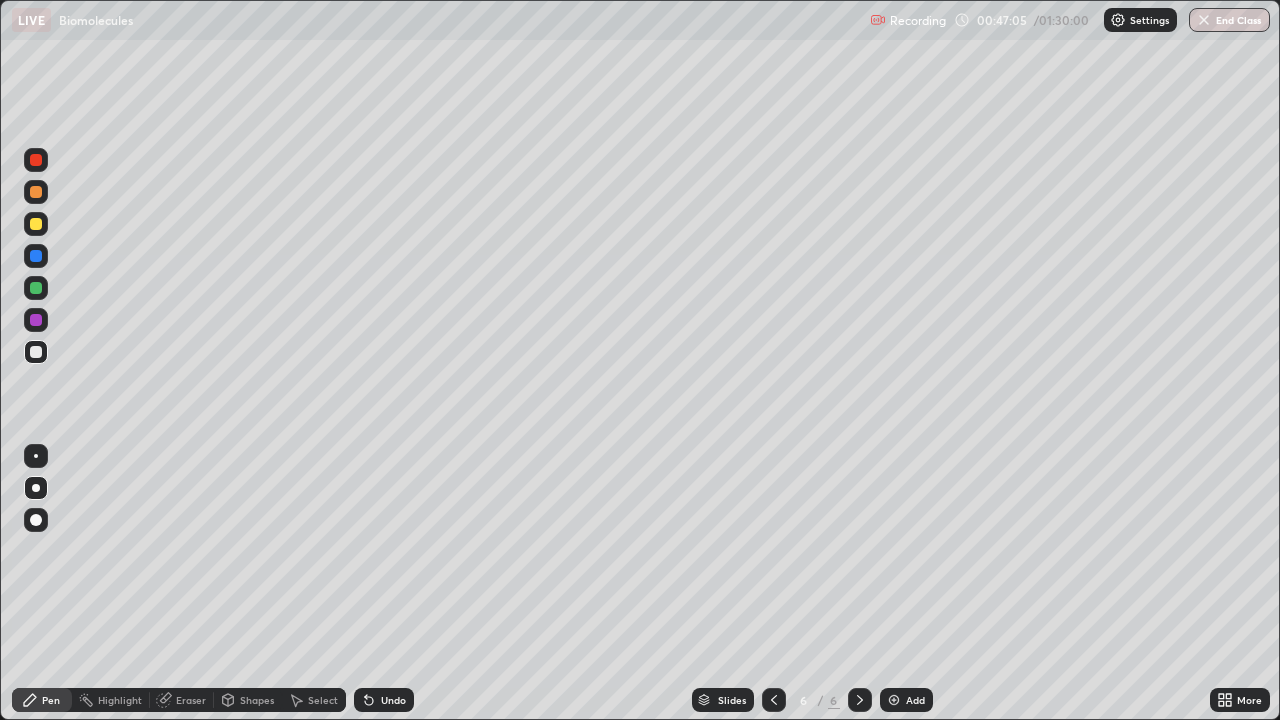 click 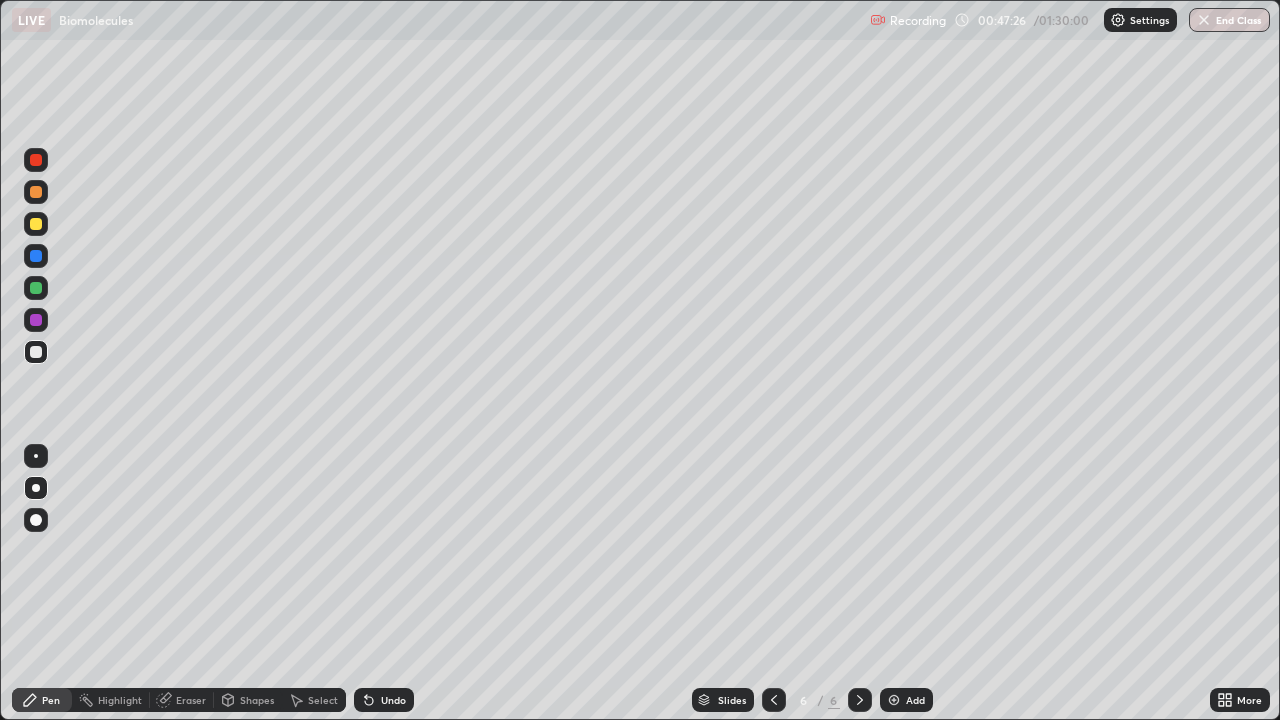click at bounding box center [36, 456] 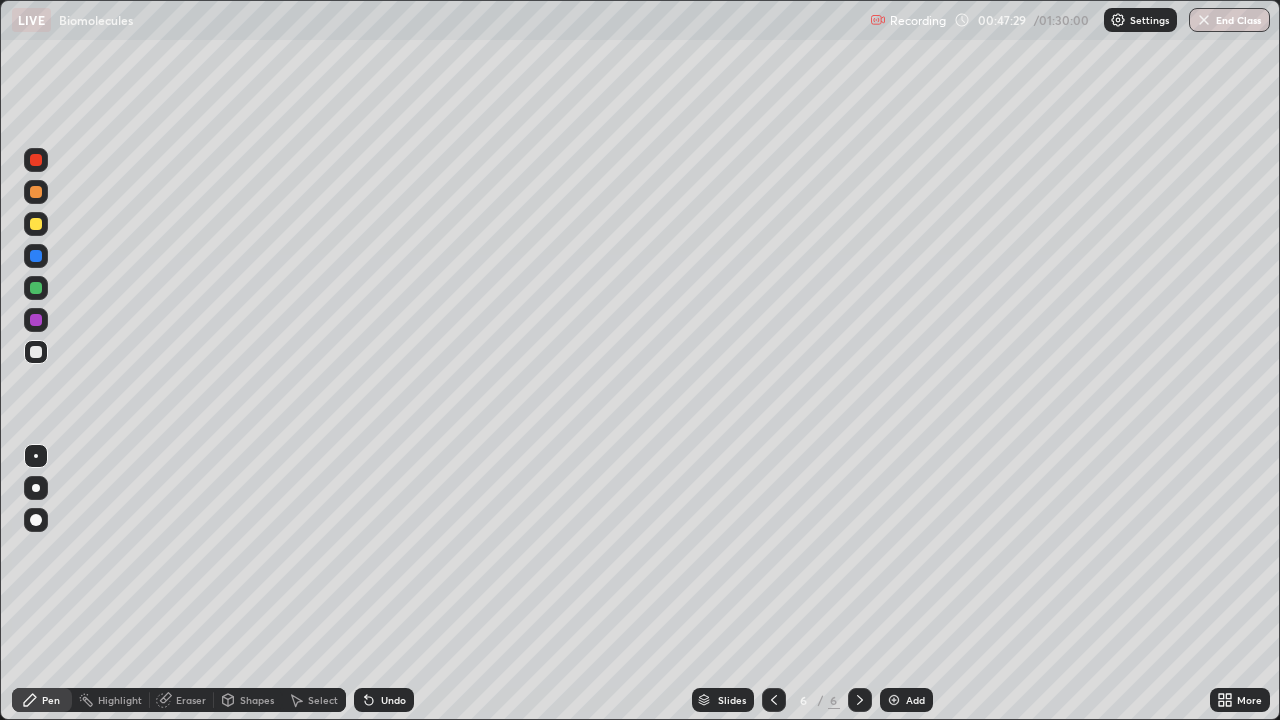 click at bounding box center [36, 224] 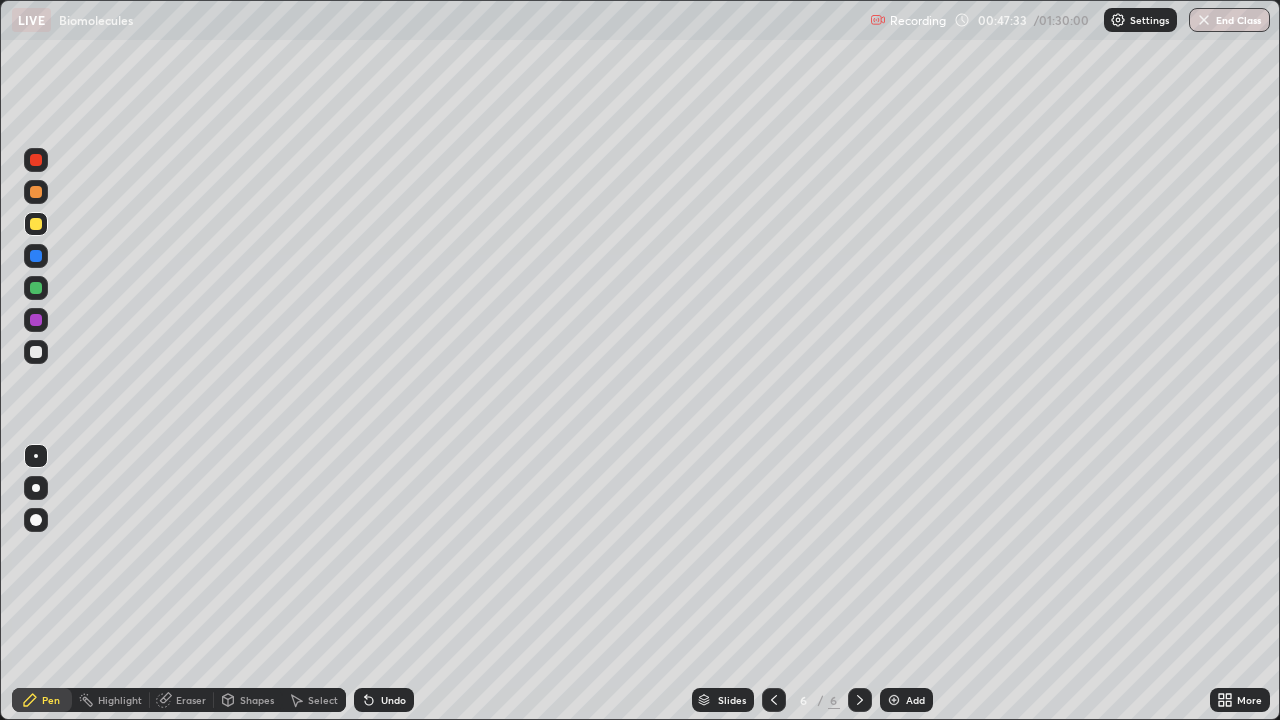 click on "Eraser" at bounding box center (191, 700) 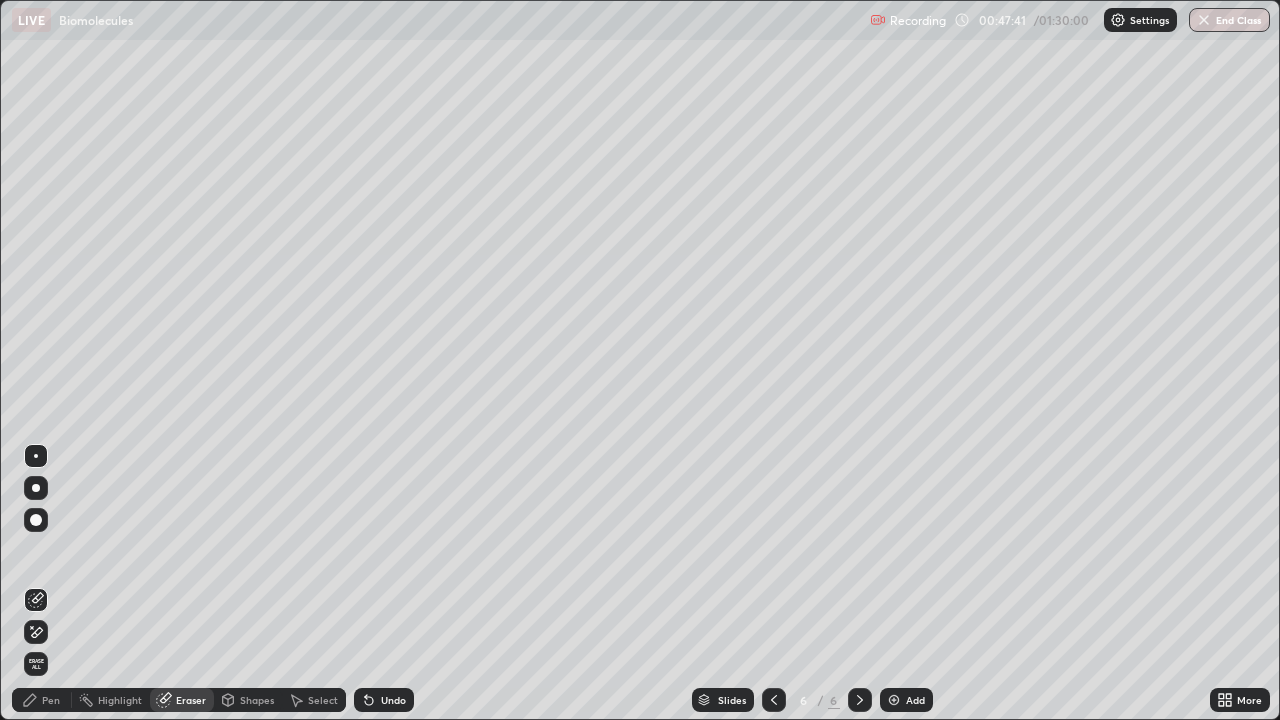 click 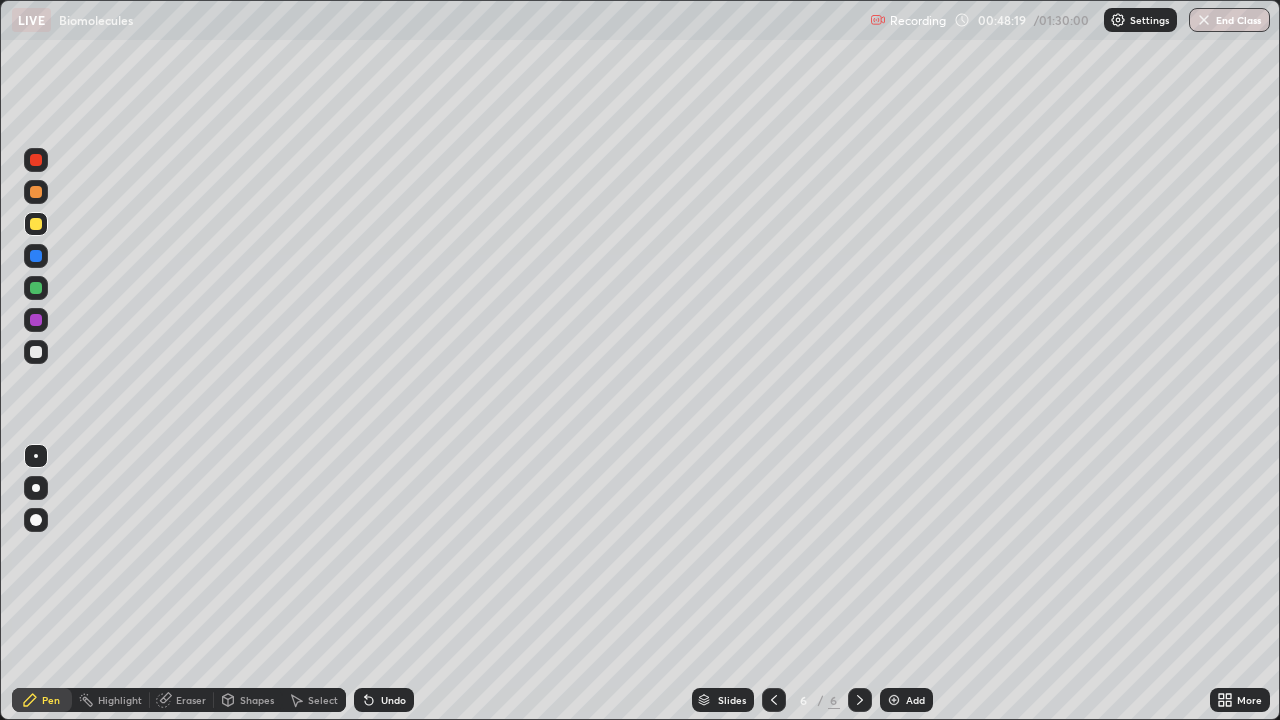 click at bounding box center [36, 352] 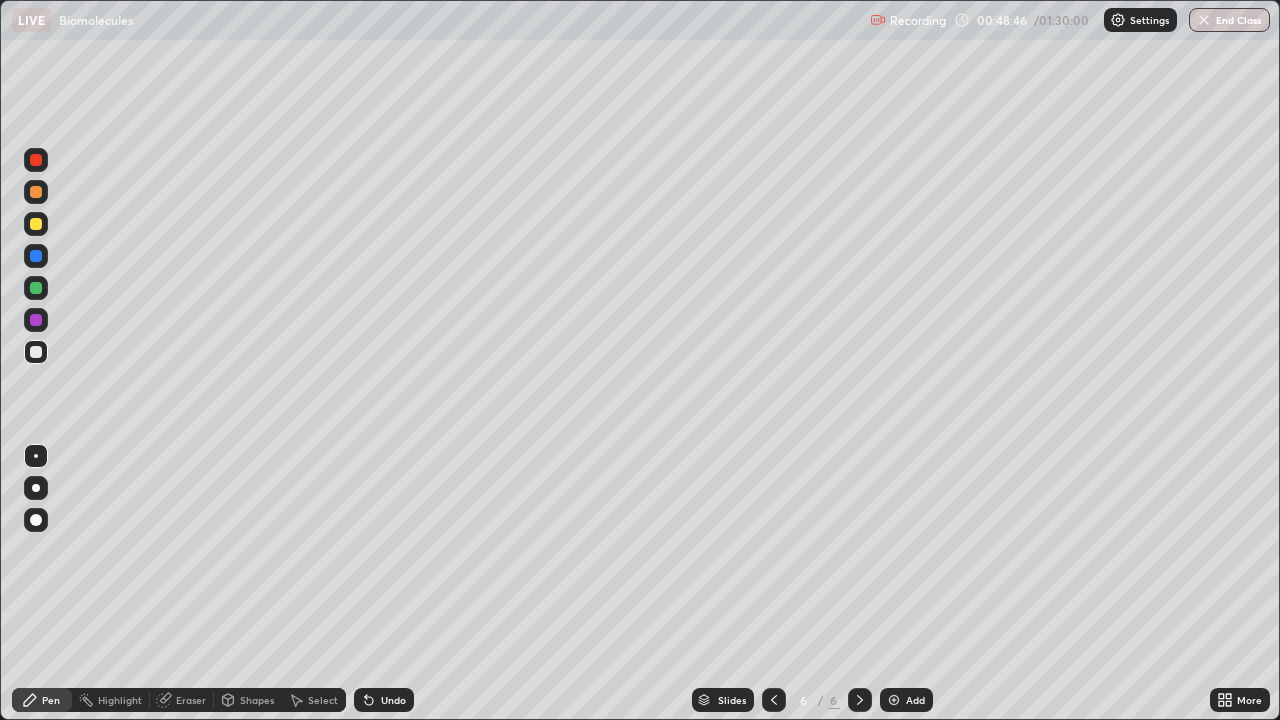 click at bounding box center (36, 488) 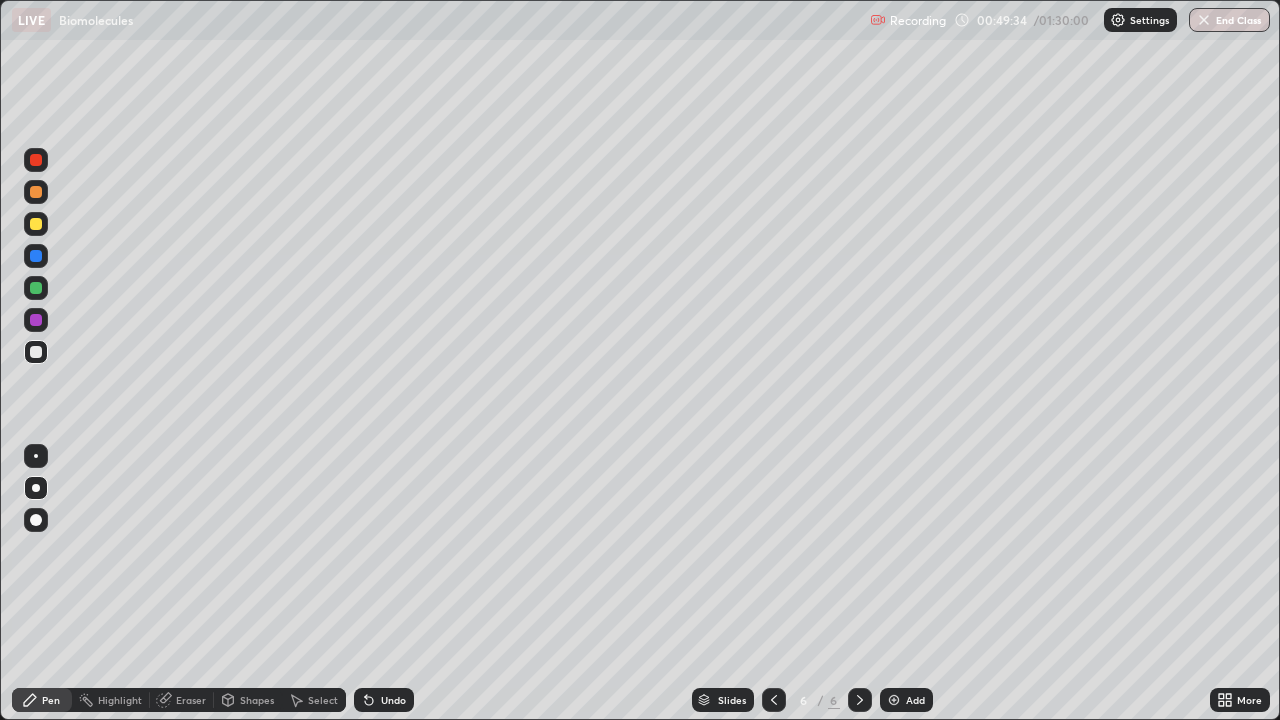 click on "Undo" at bounding box center [393, 700] 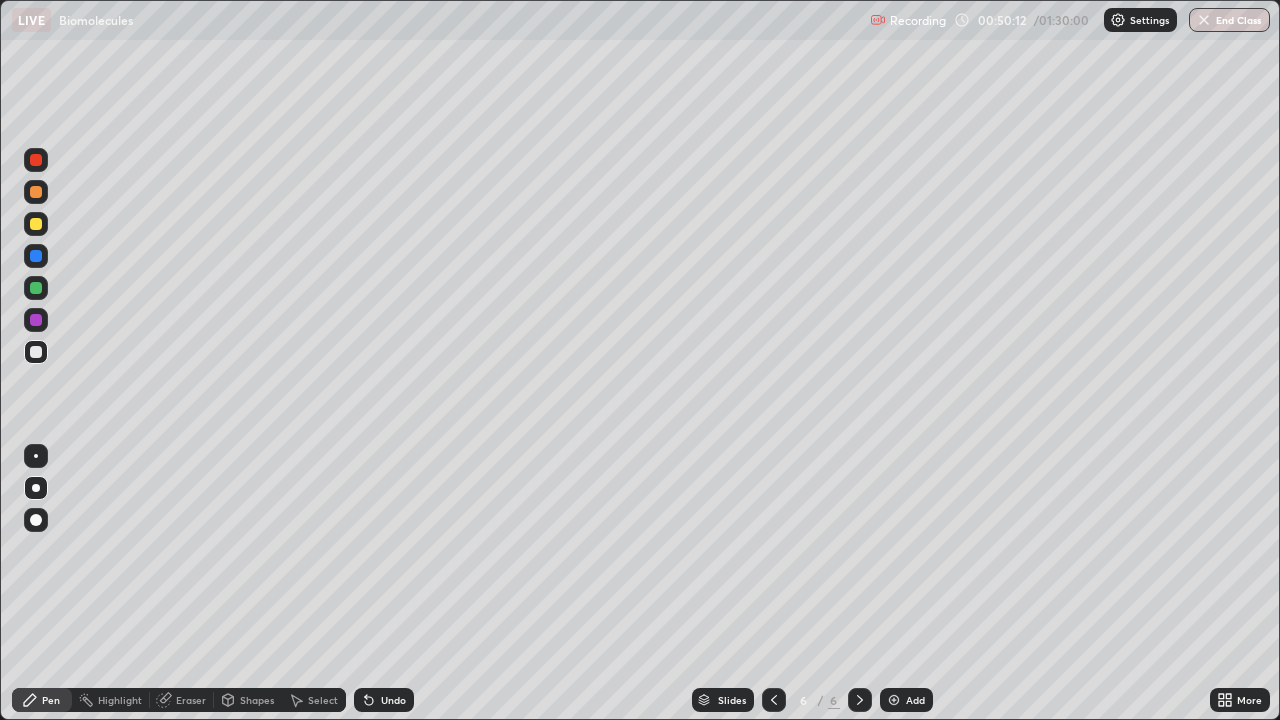 click on "Eraser" at bounding box center [191, 700] 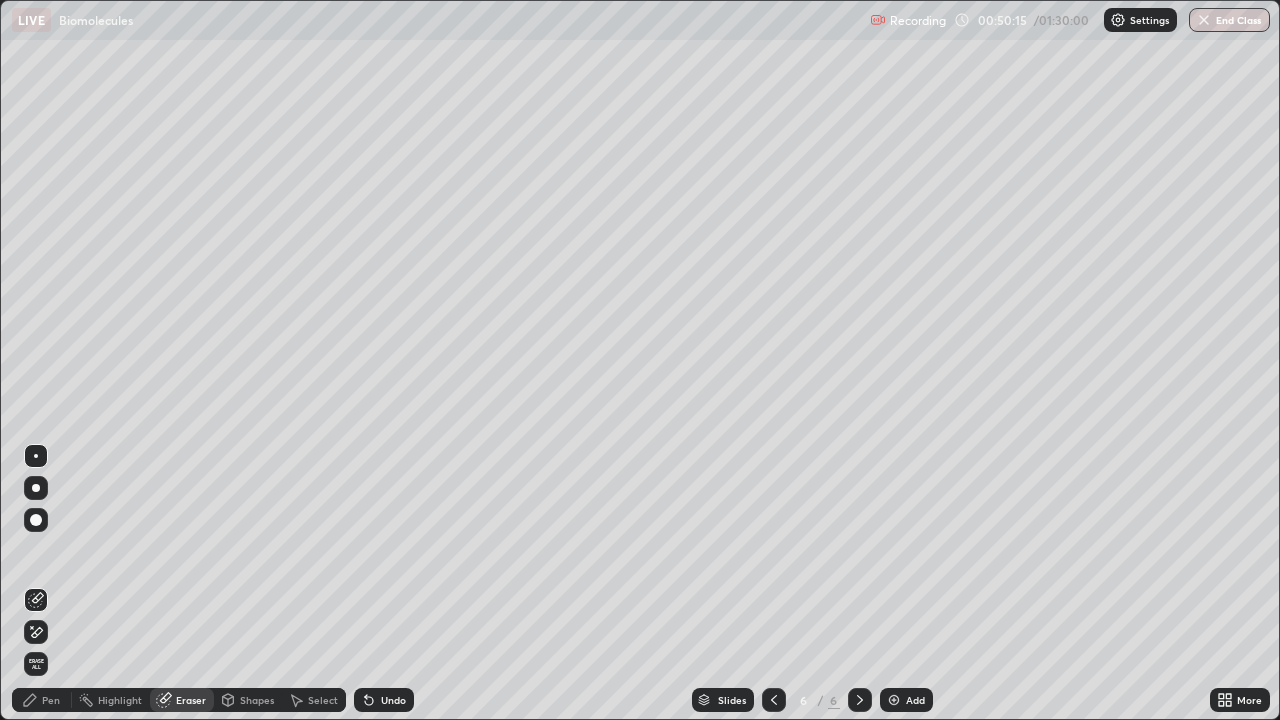 click on "Pen" at bounding box center (51, 700) 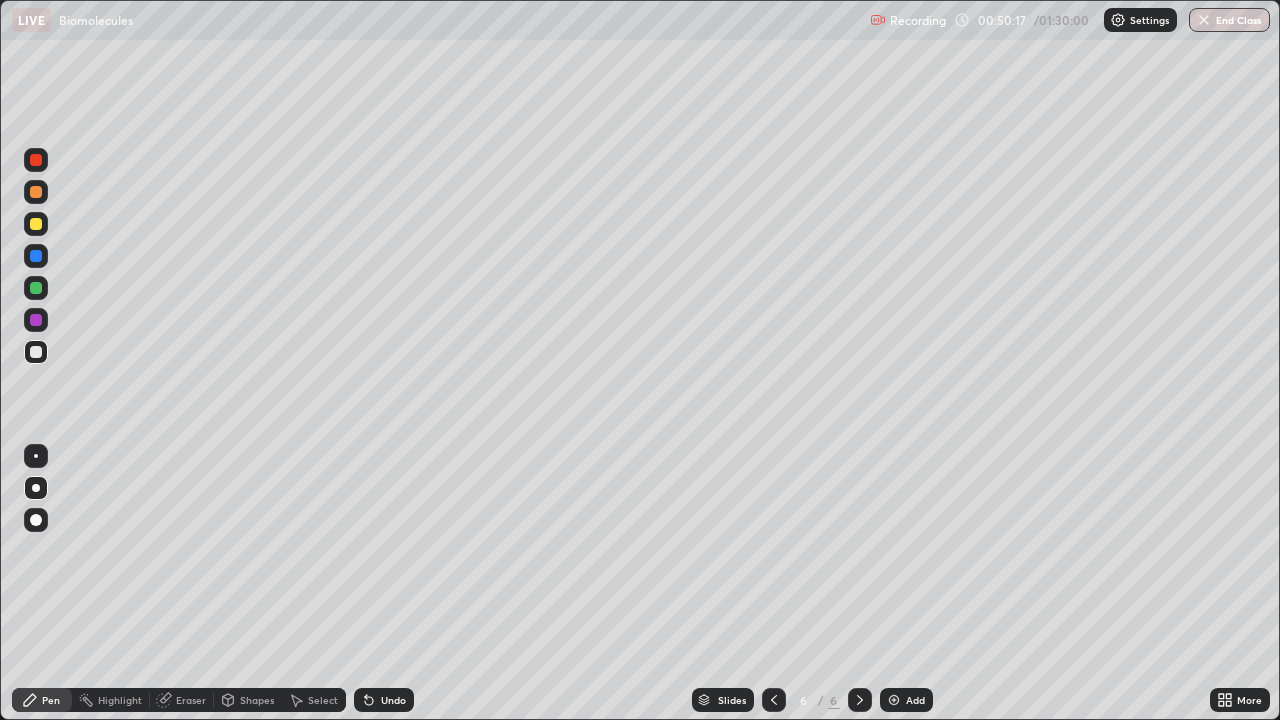 click at bounding box center [36, 224] 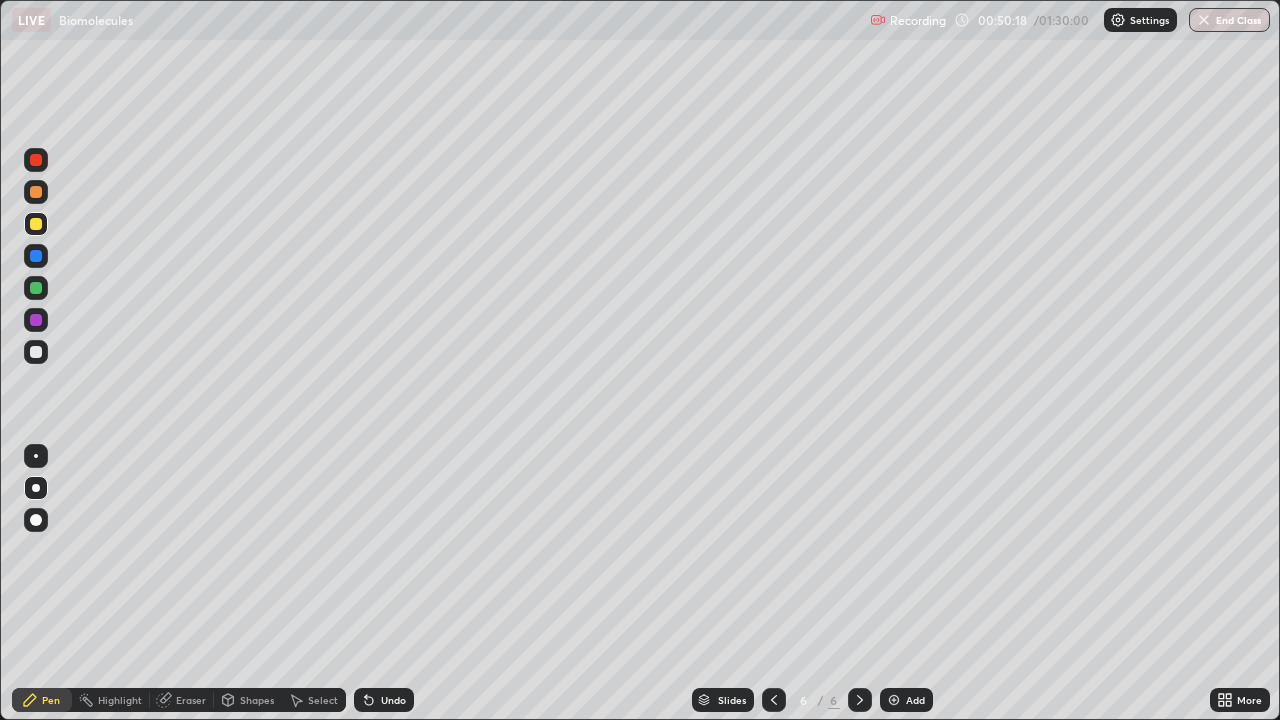 click at bounding box center (36, 456) 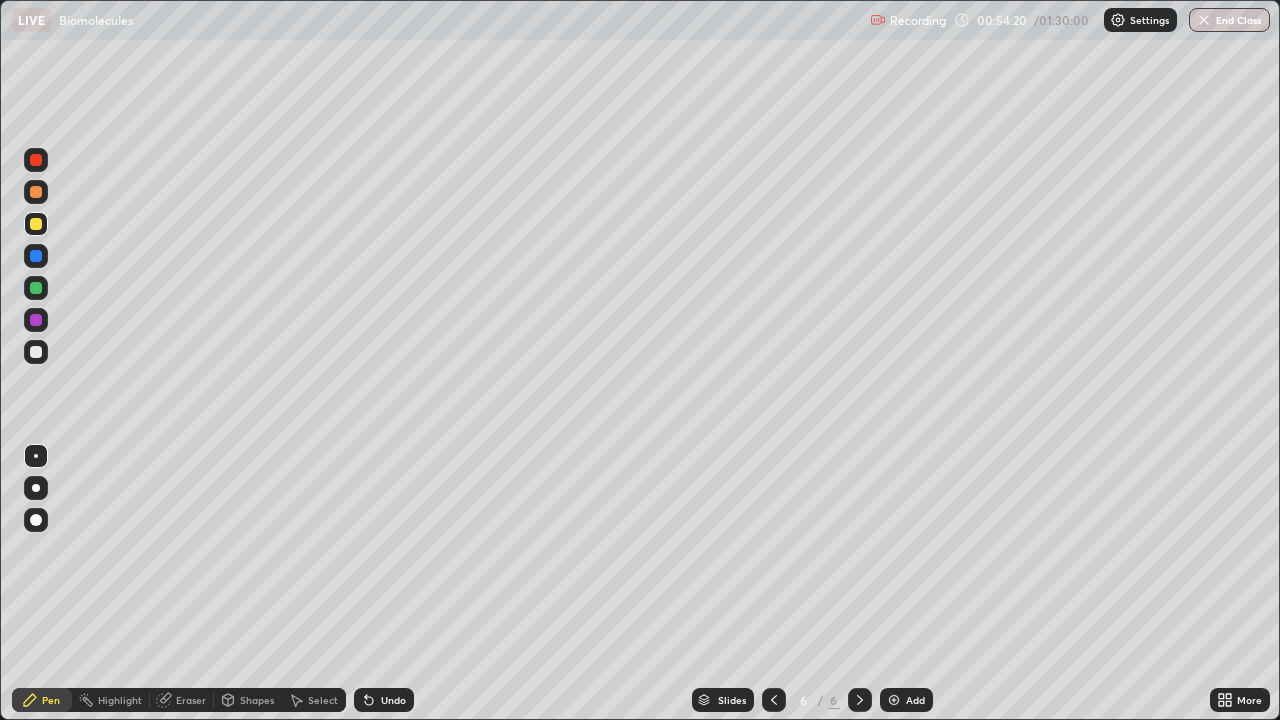 click at bounding box center [894, 700] 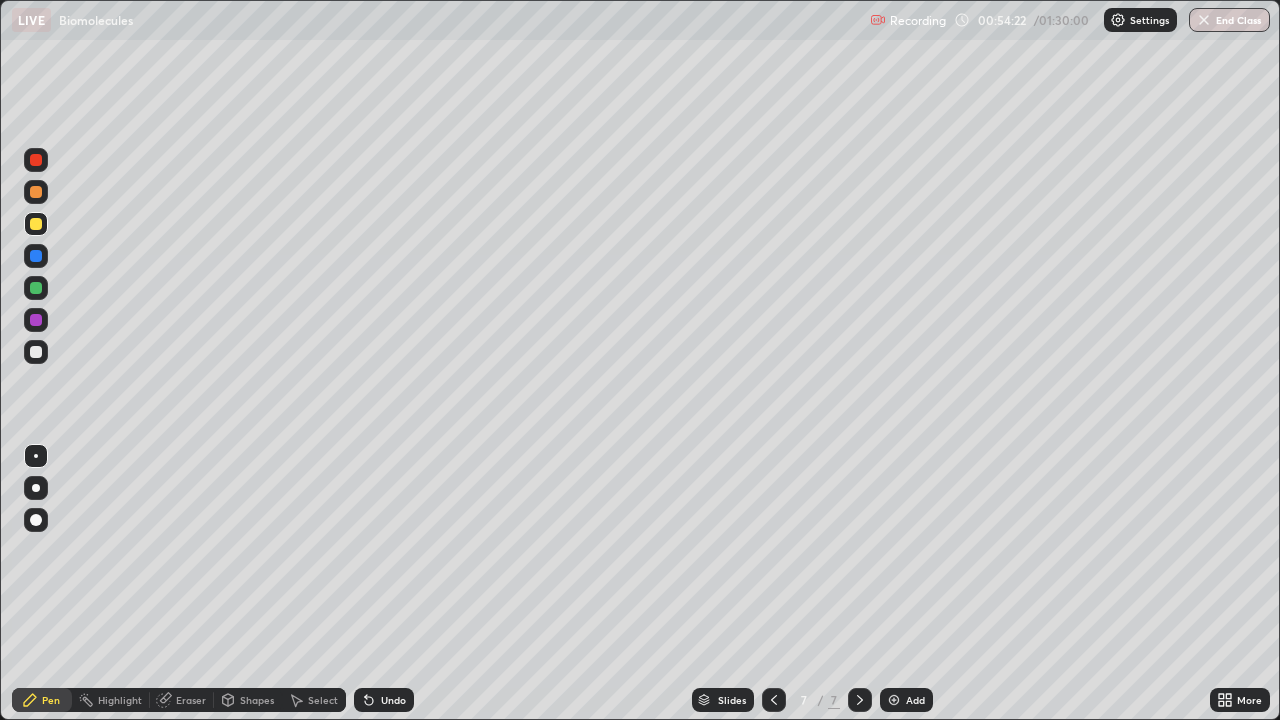 click at bounding box center [36, 488] 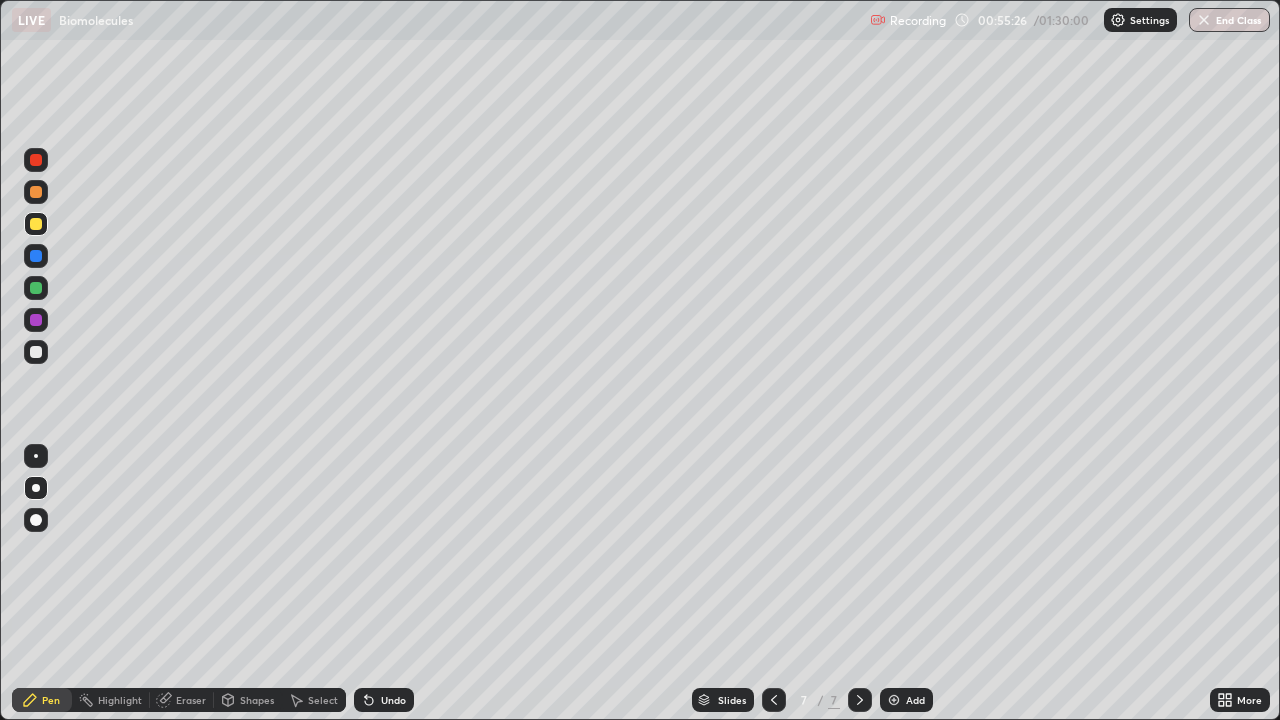 click at bounding box center (36, 456) 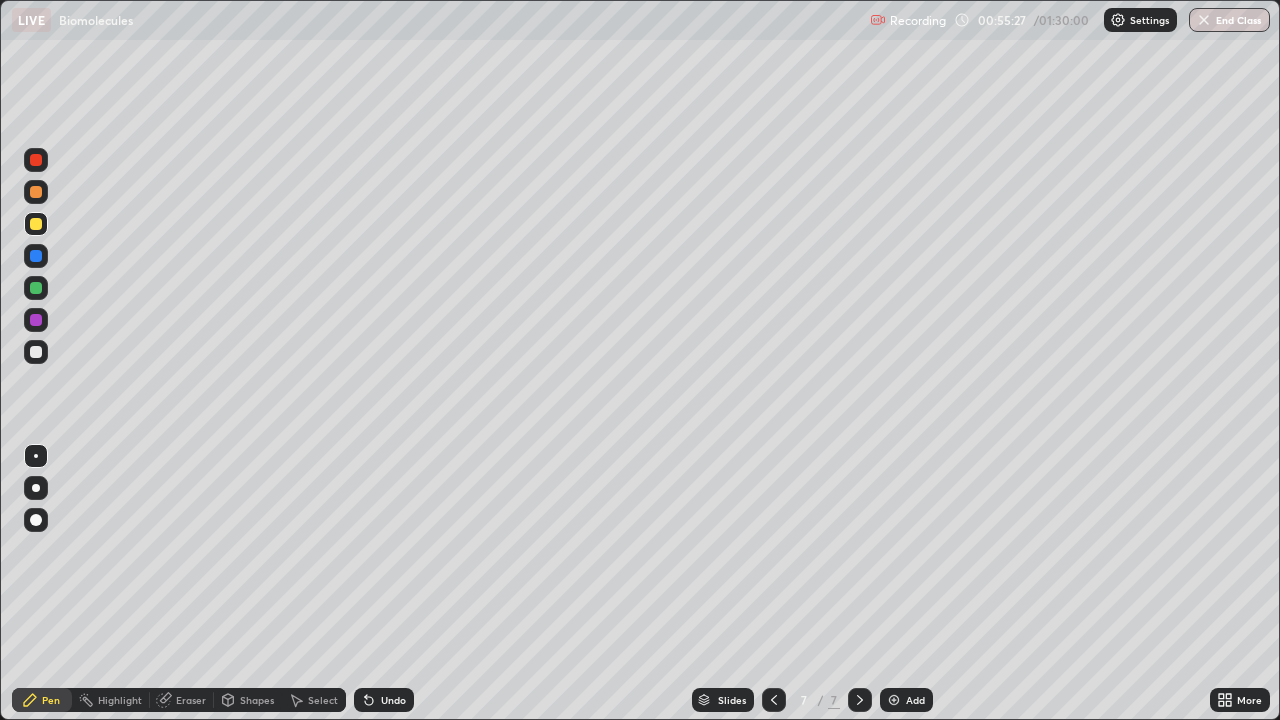 click at bounding box center [36, 352] 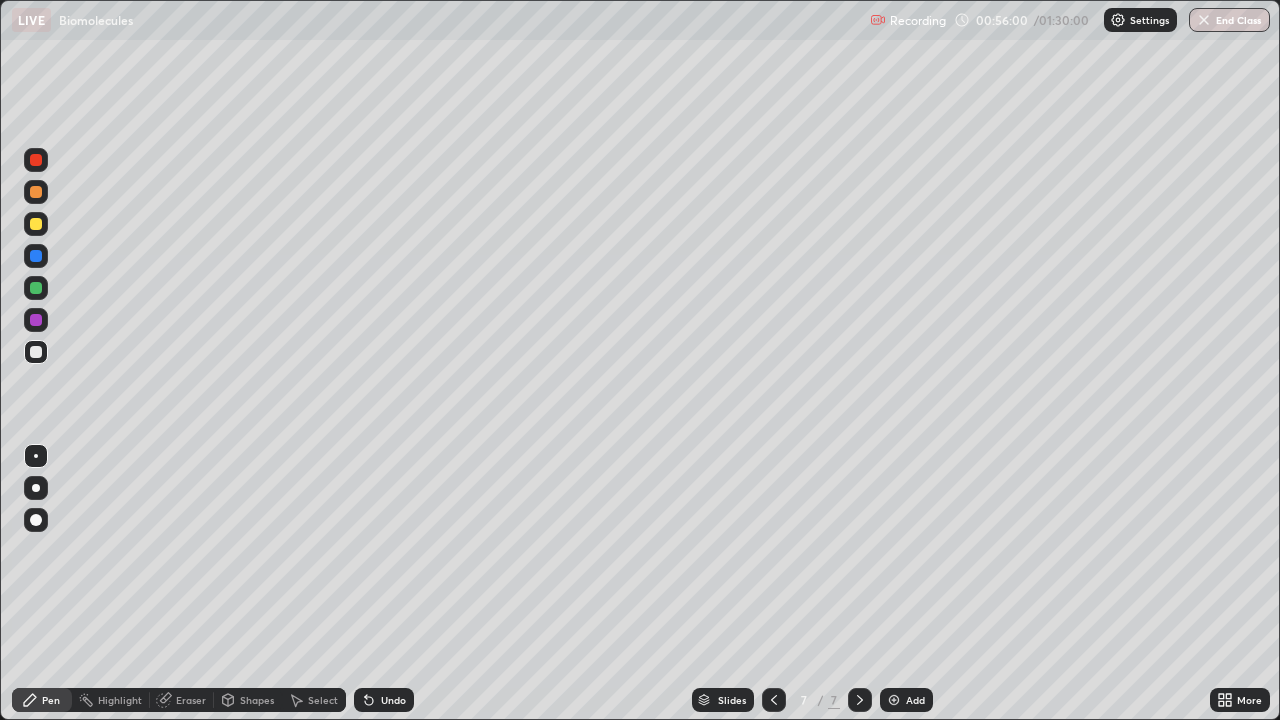 click on "Undo" at bounding box center (393, 700) 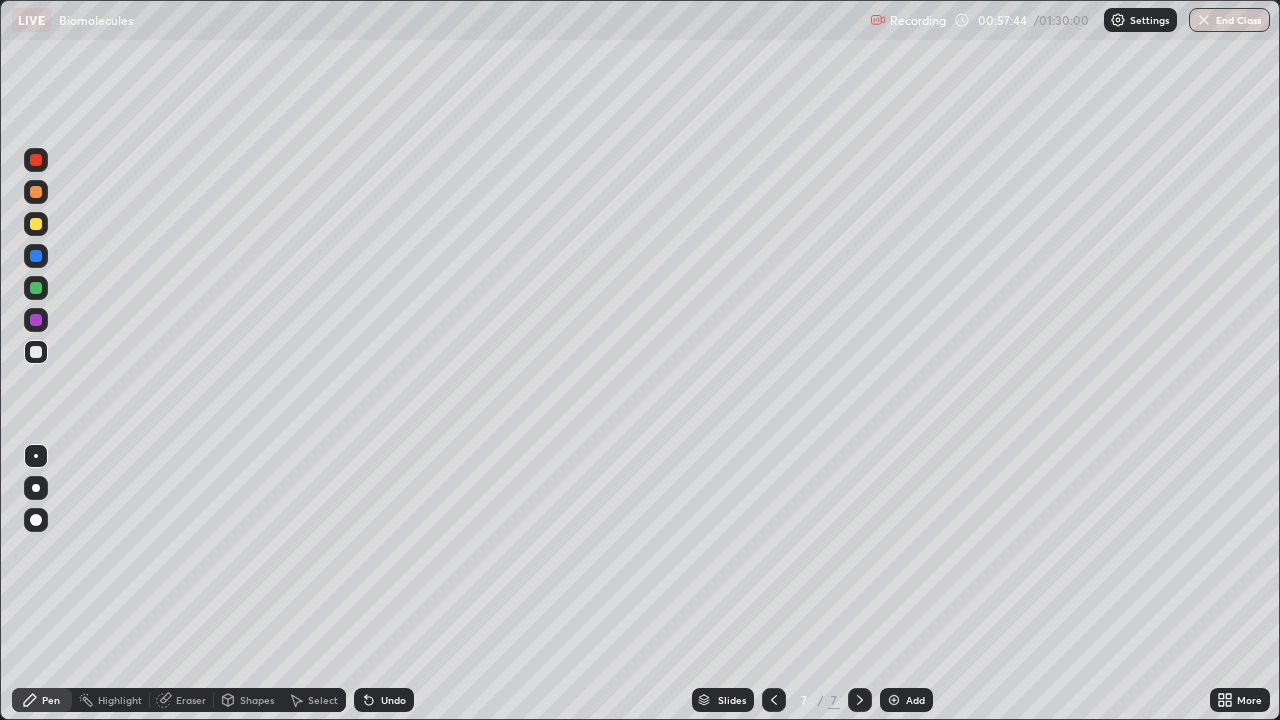 click at bounding box center (36, 488) 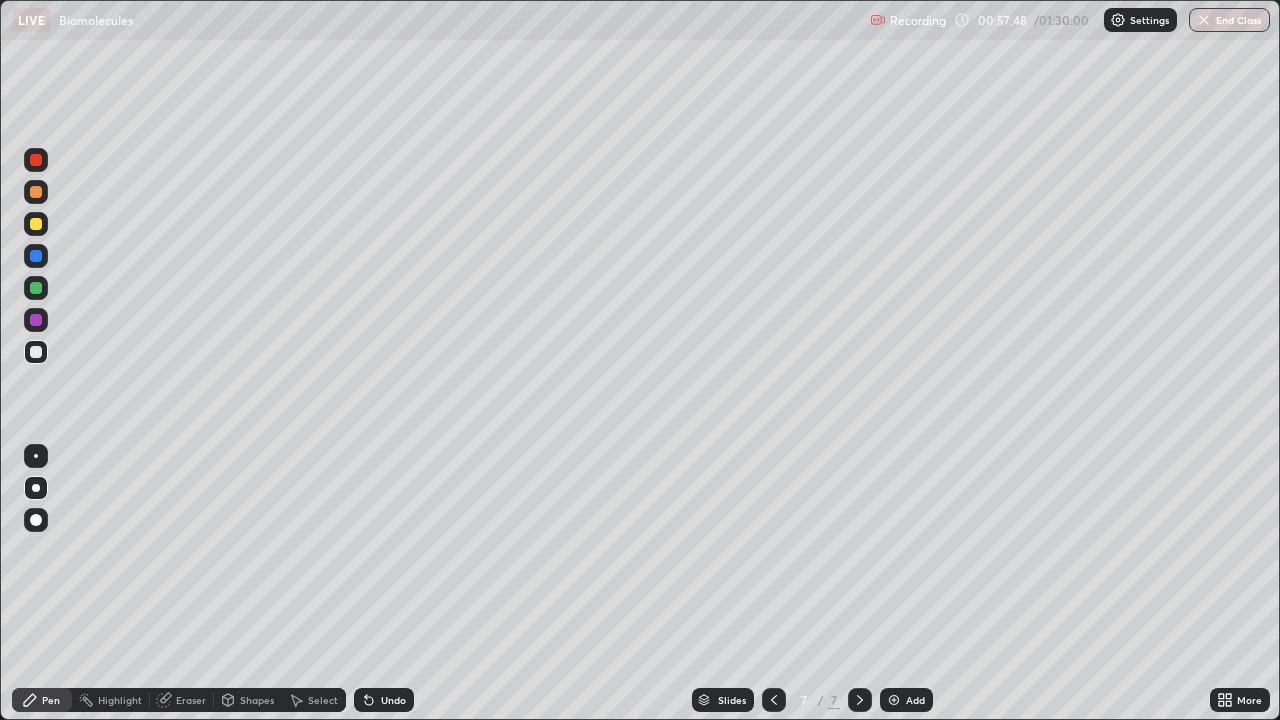 click at bounding box center (36, 224) 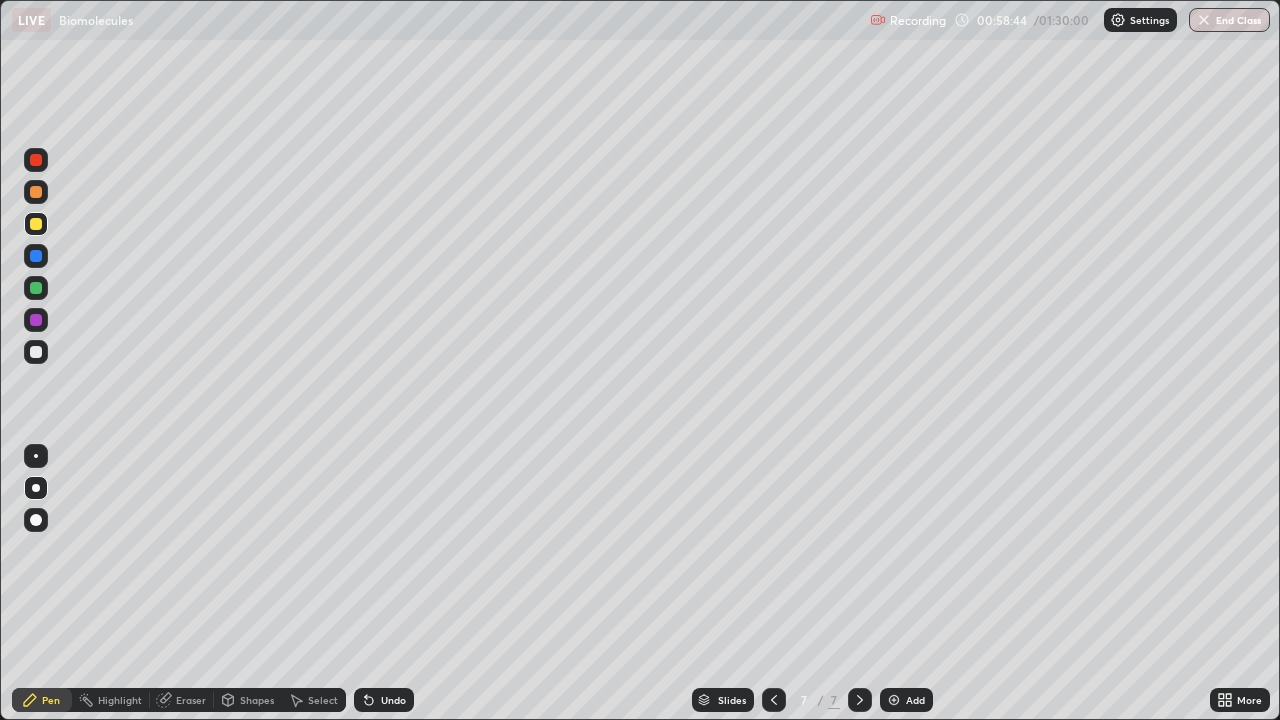 click at bounding box center (36, 352) 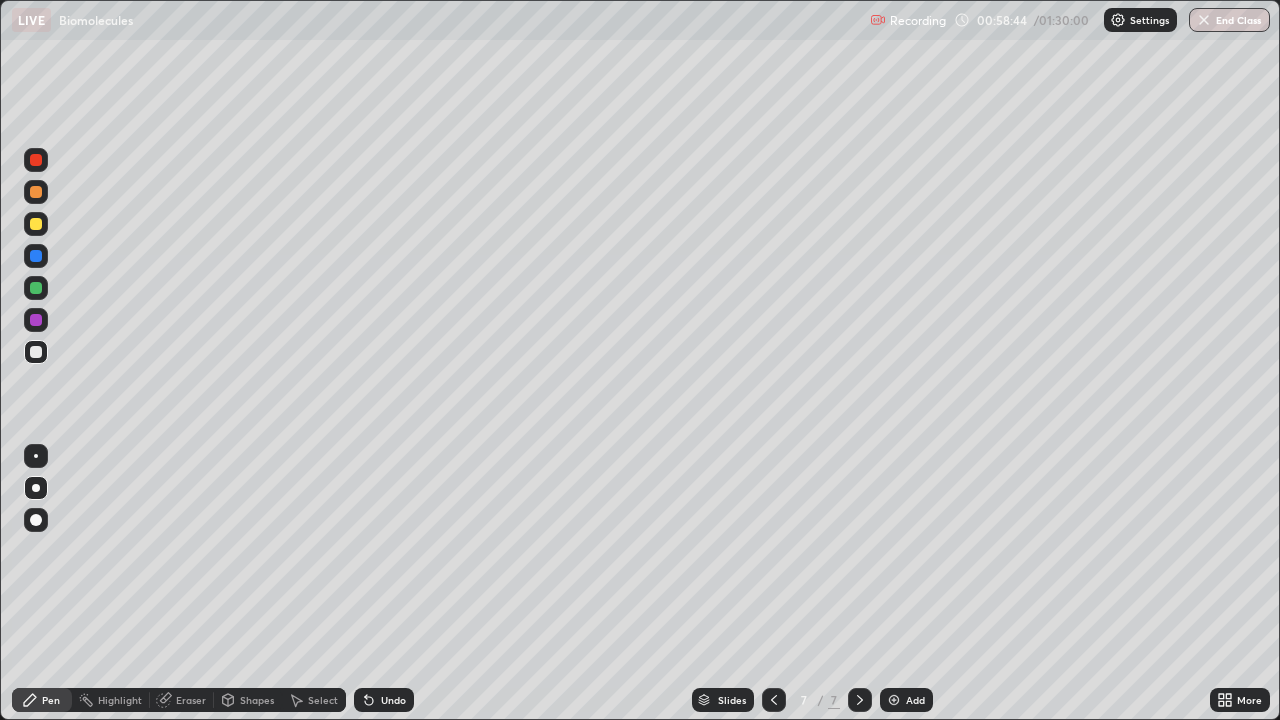 click at bounding box center (36, 456) 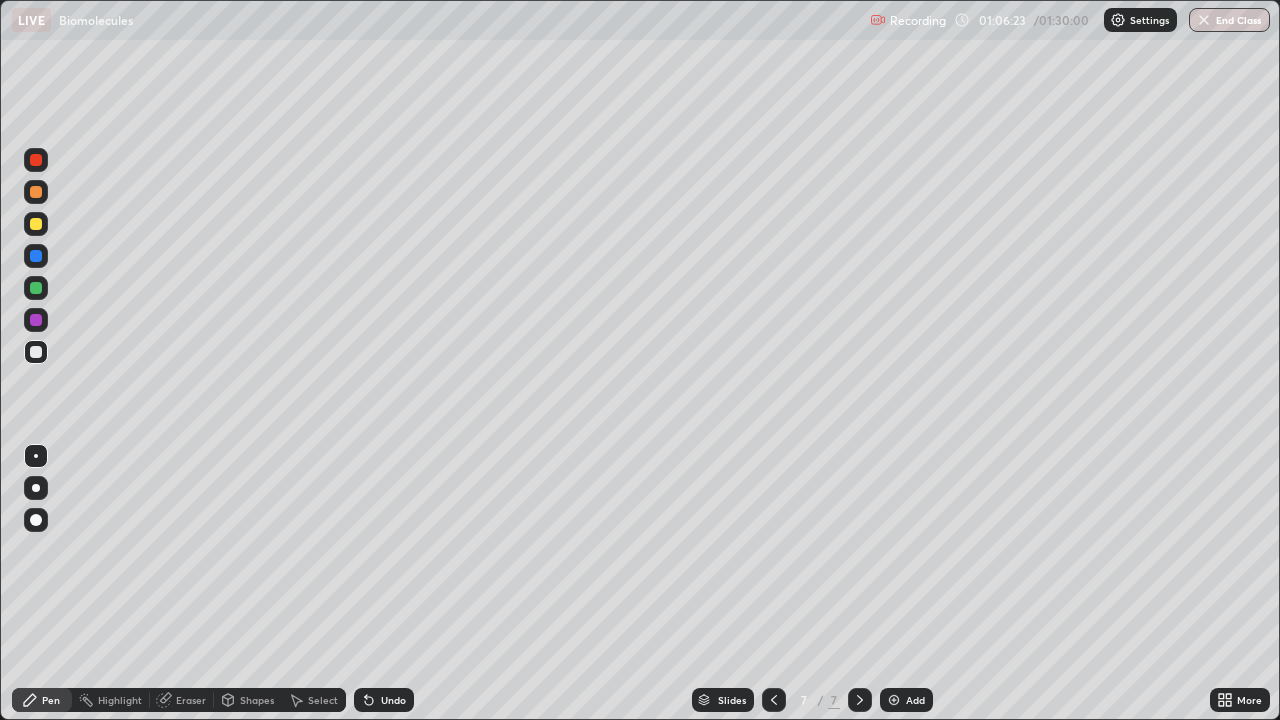 click on "Add" at bounding box center [906, 700] 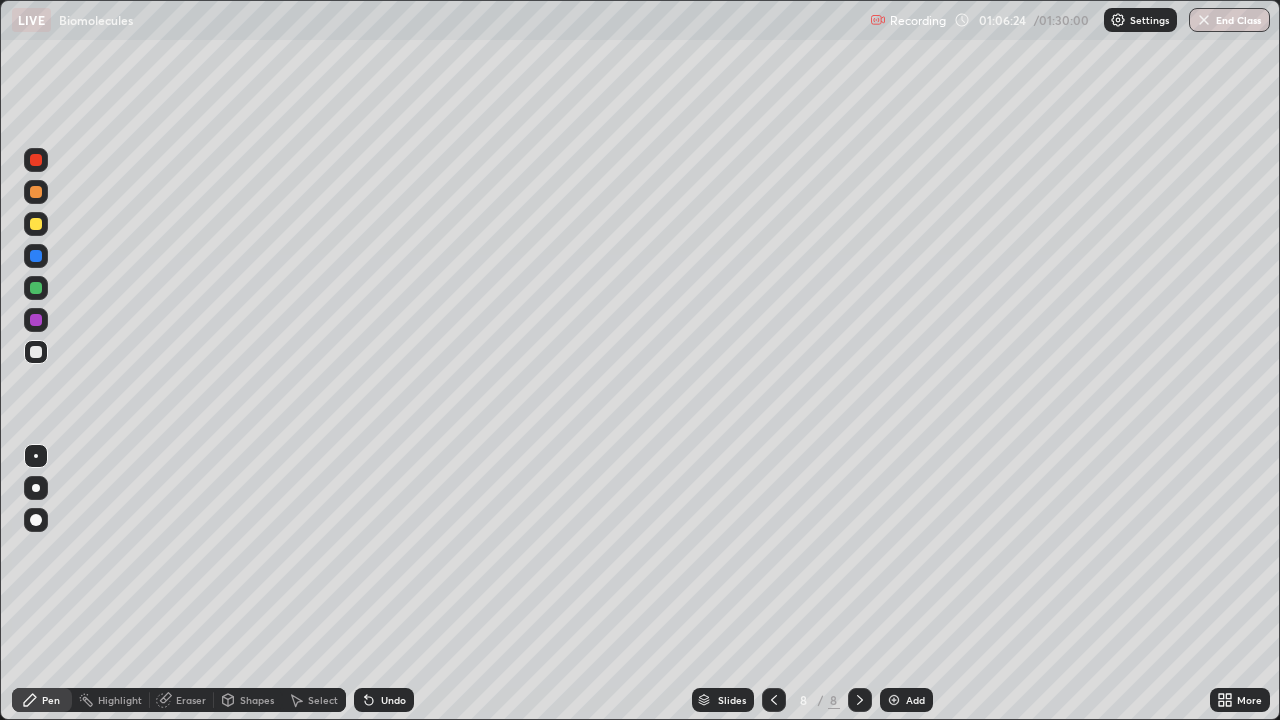 click at bounding box center [36, 488] 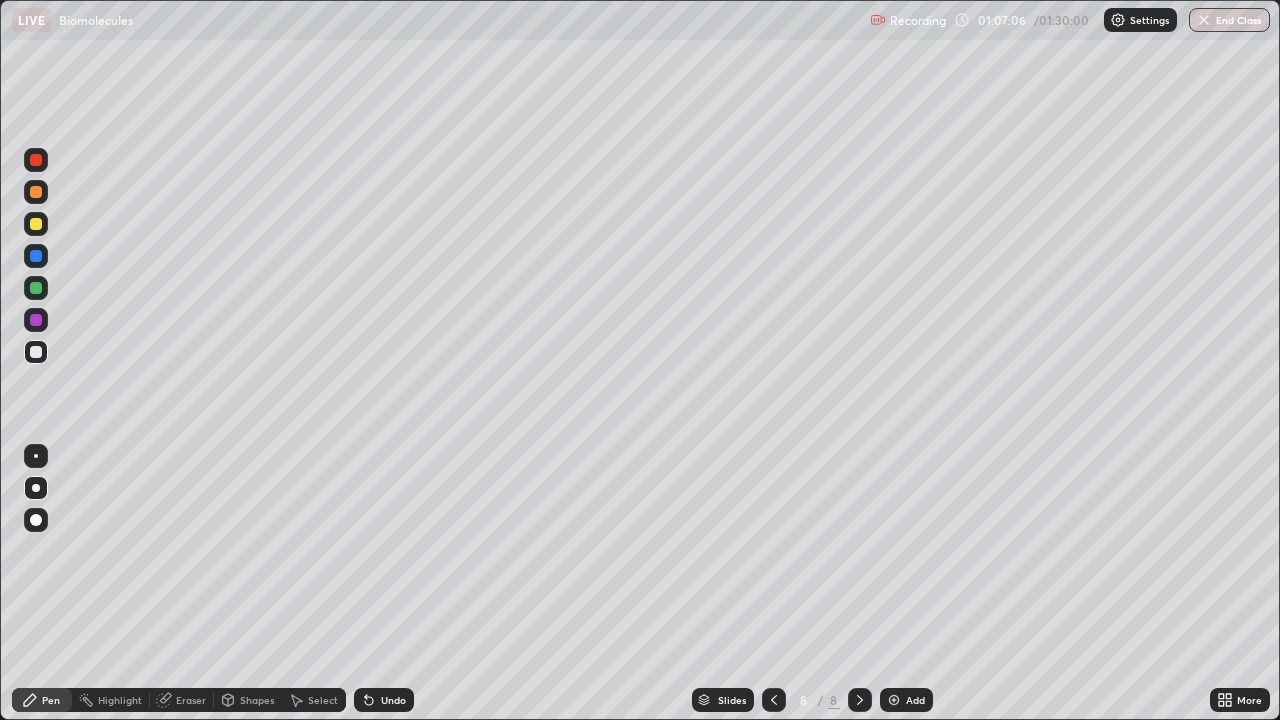 click 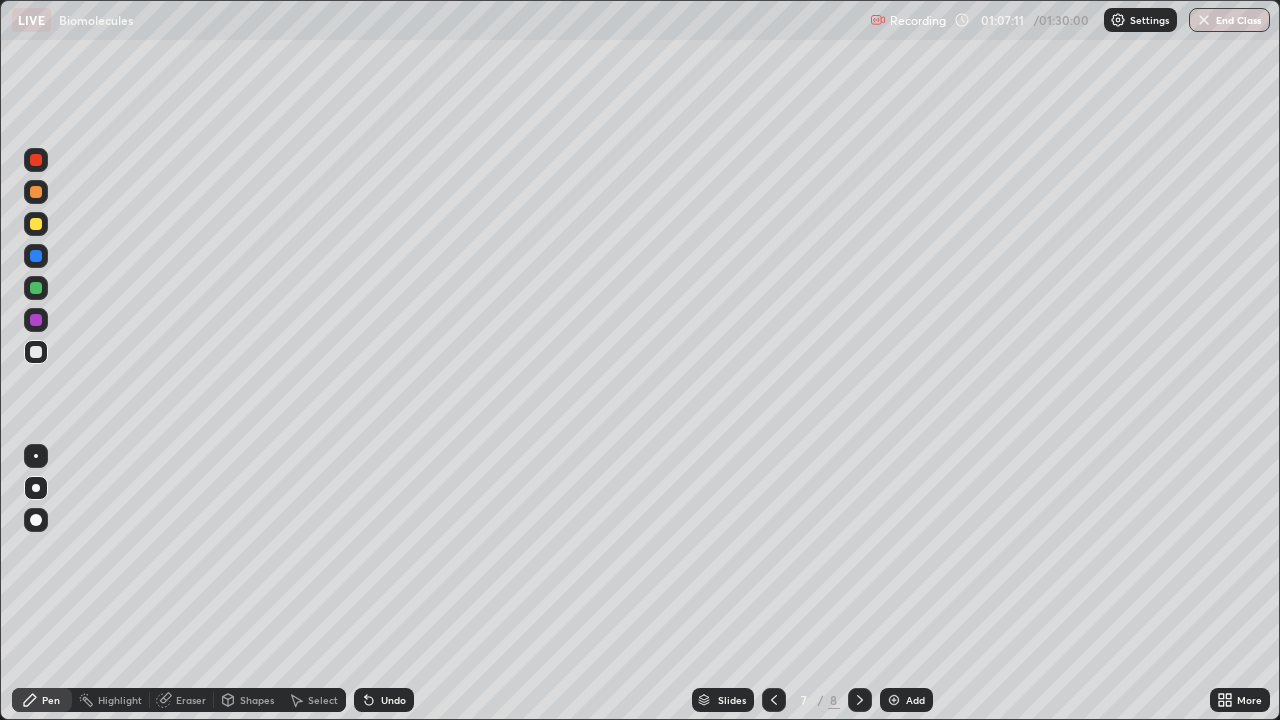 click 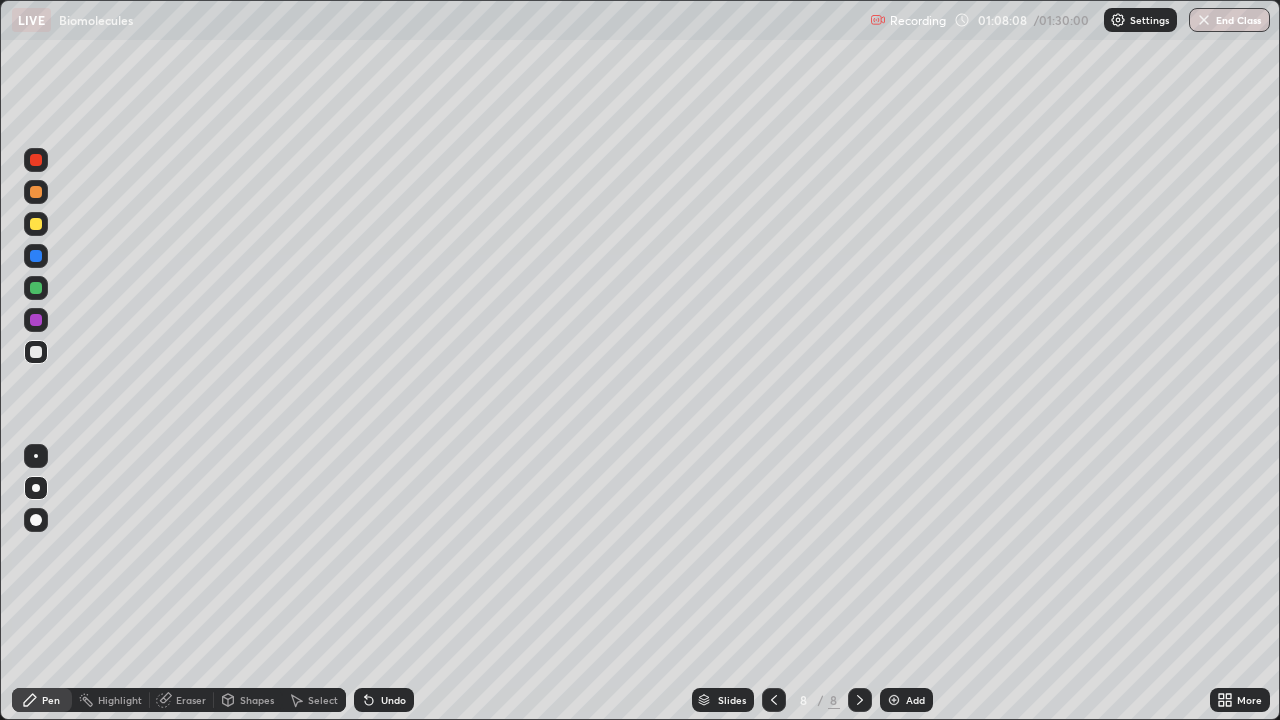 click on "Undo" at bounding box center (393, 700) 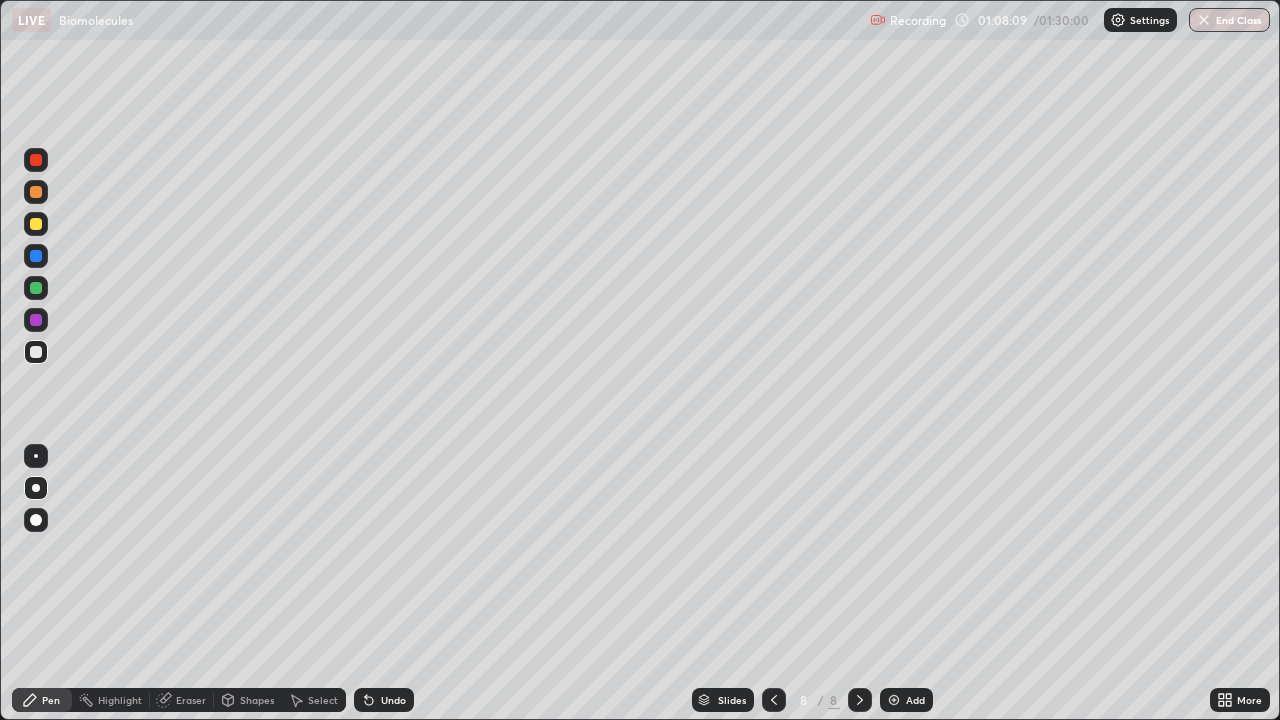 click on "Undo" at bounding box center (393, 700) 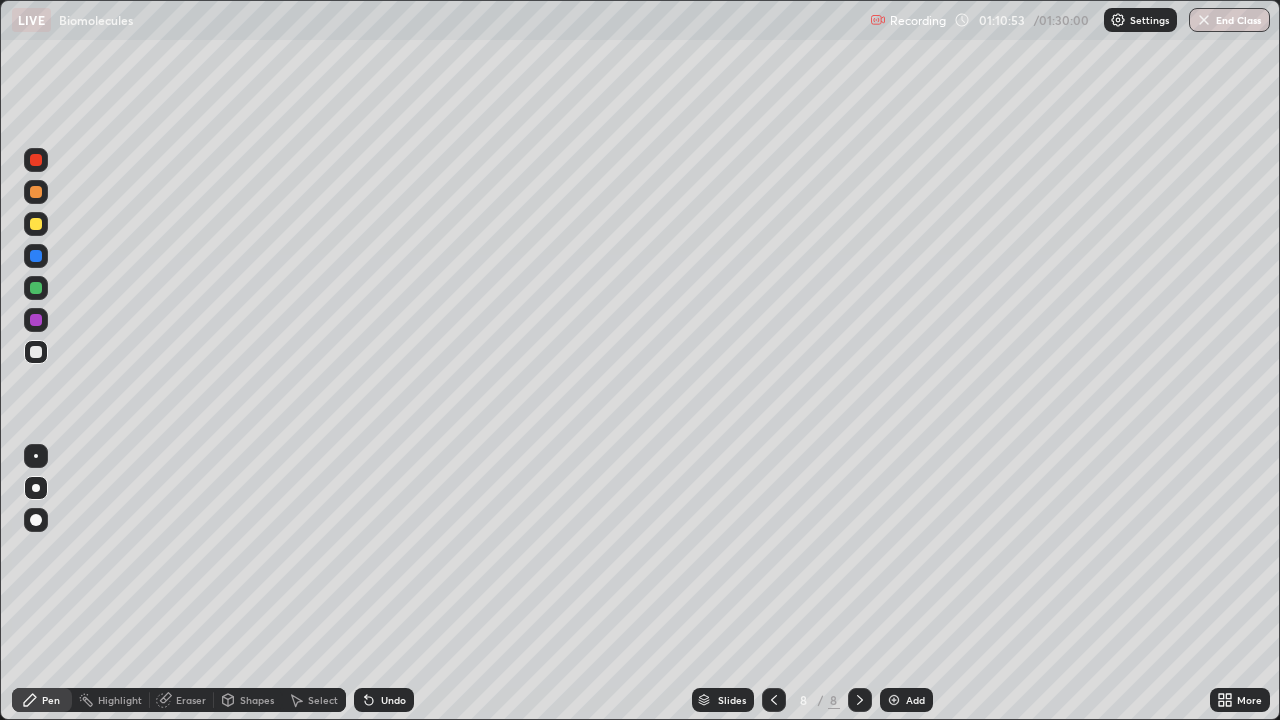 click at bounding box center (36, 224) 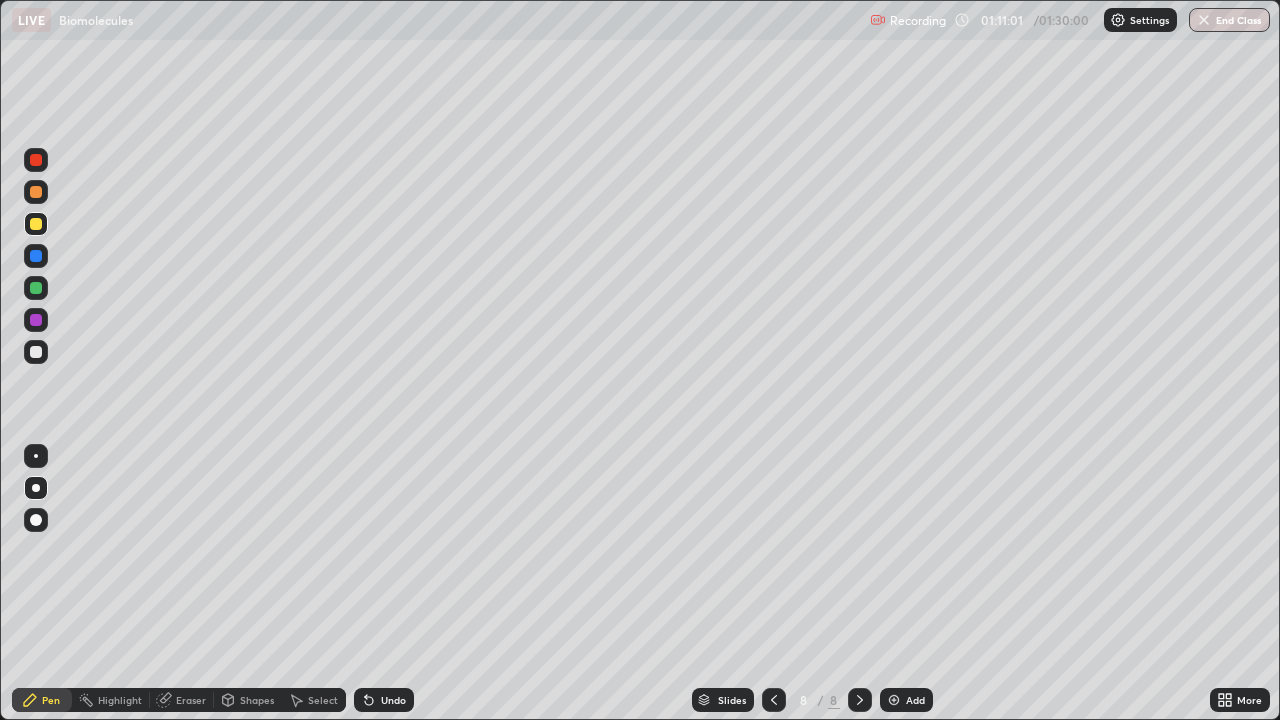click on "Undo" at bounding box center (384, 700) 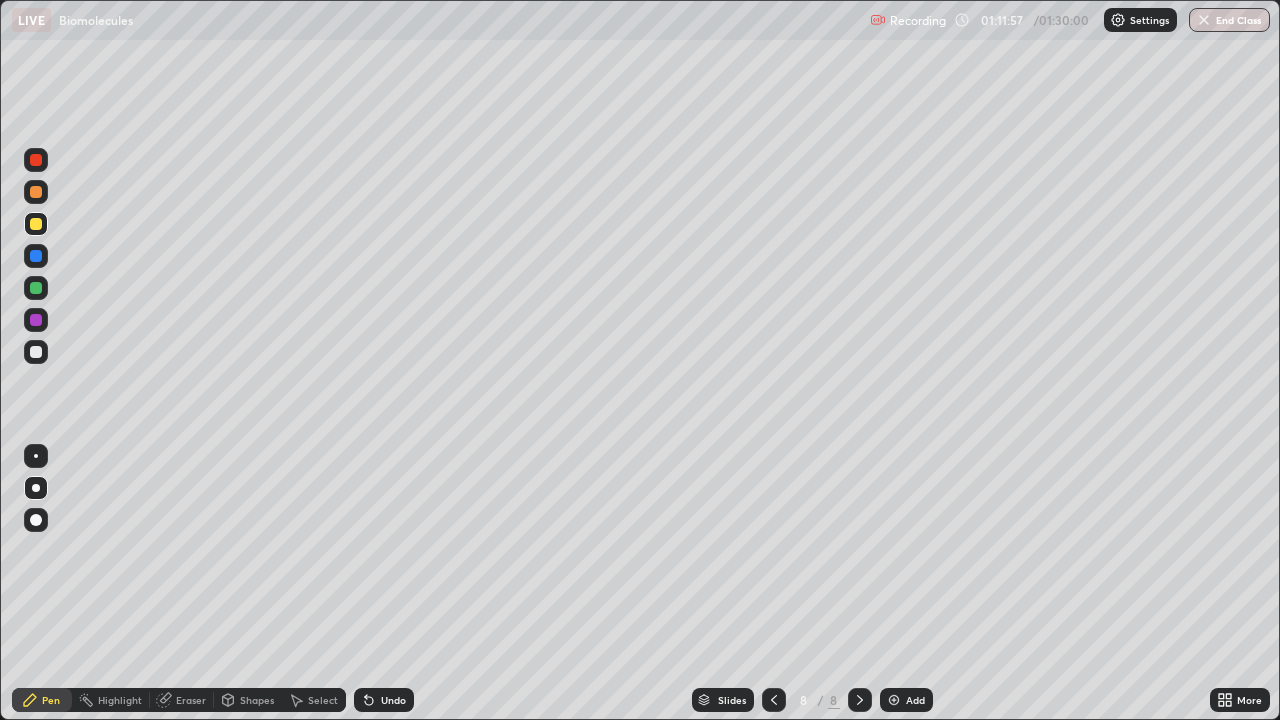 click on "Undo" at bounding box center [393, 700] 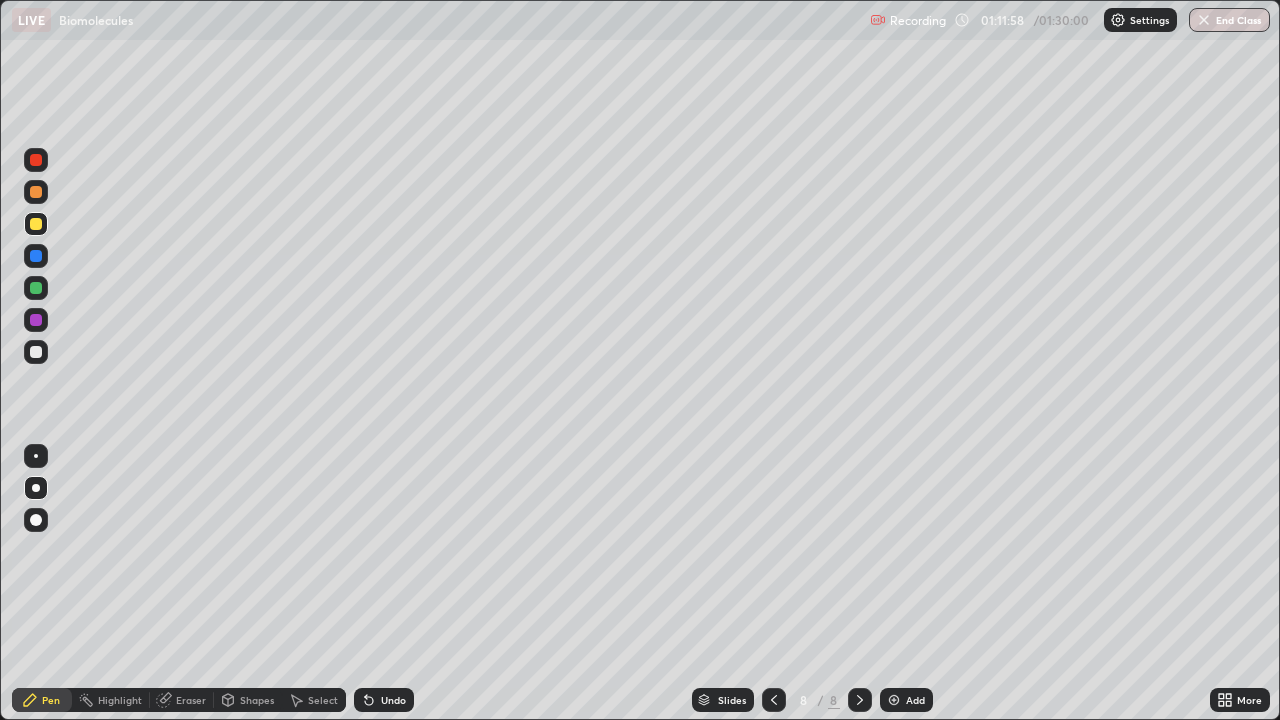 click on "Undo" at bounding box center [393, 700] 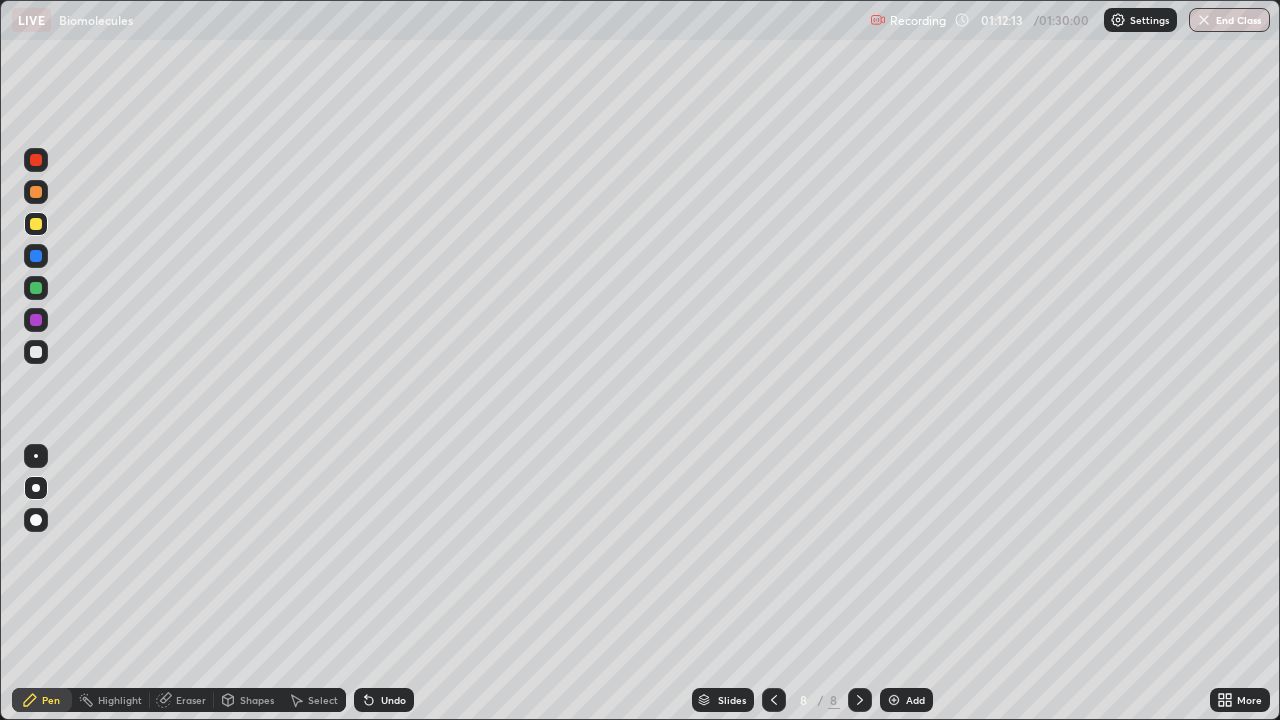 click 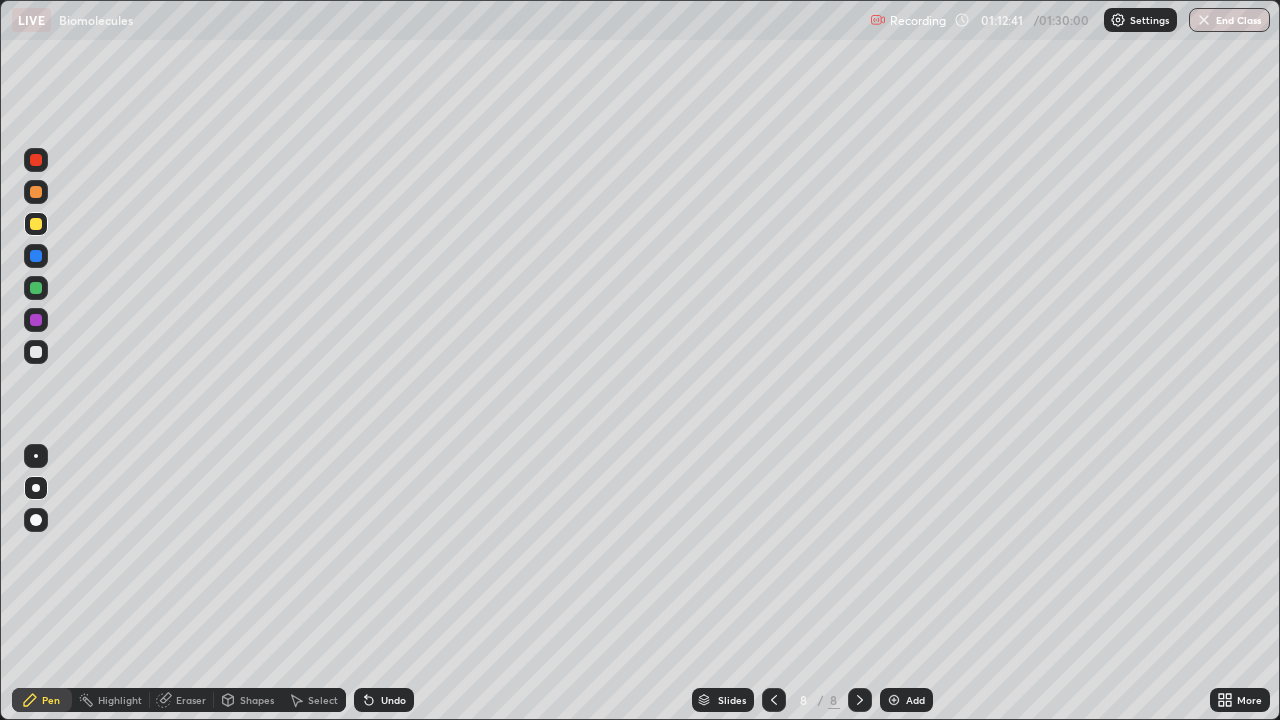 click at bounding box center [36, 456] 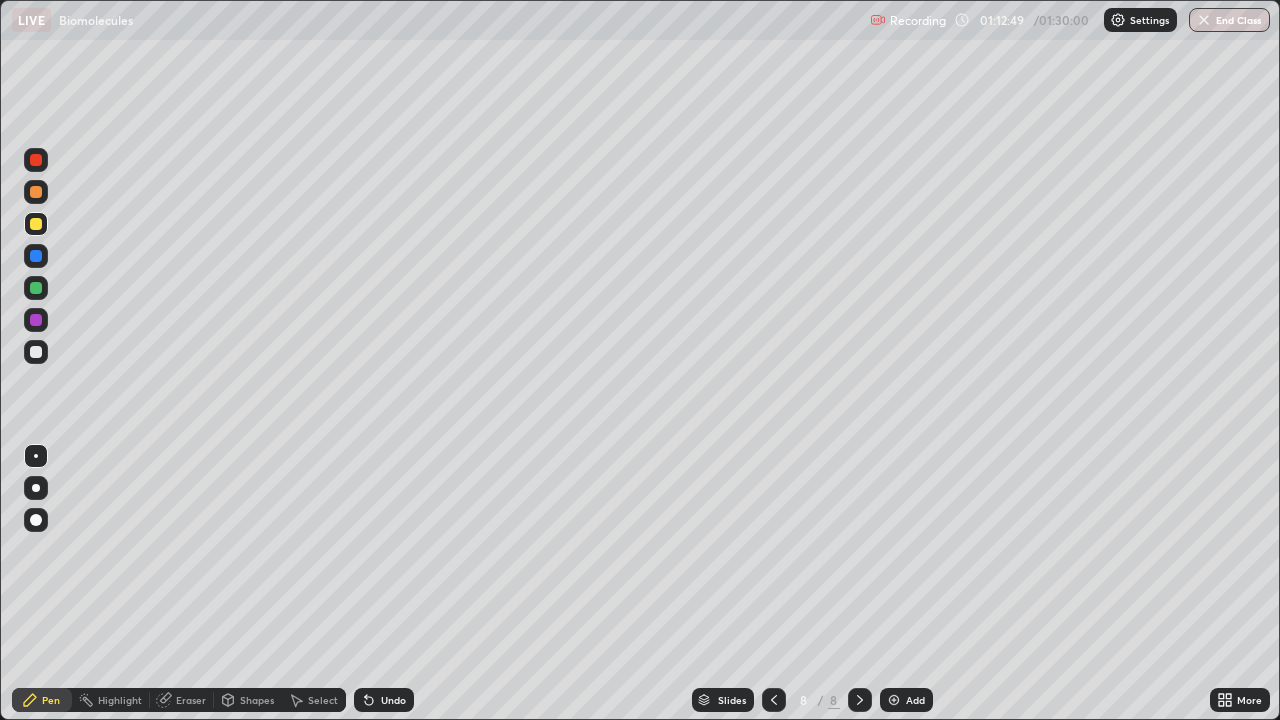 click at bounding box center [36, 488] 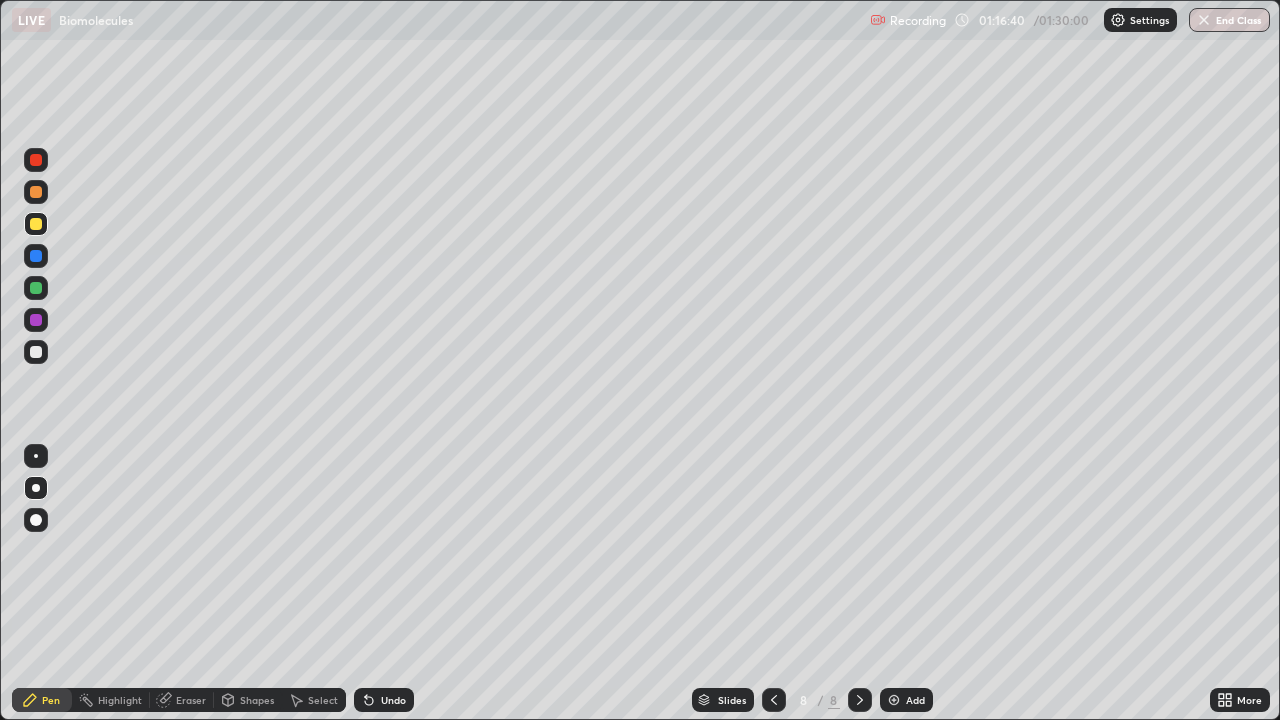 click 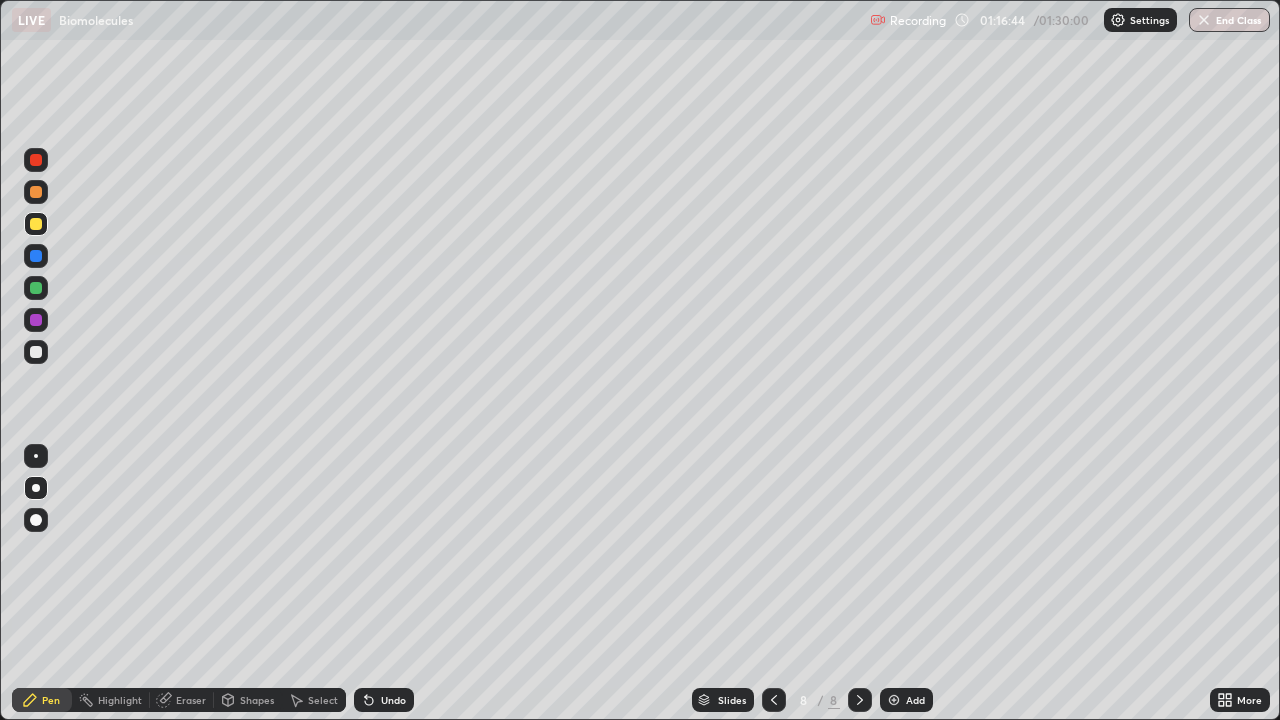 click on "Undo" at bounding box center (393, 700) 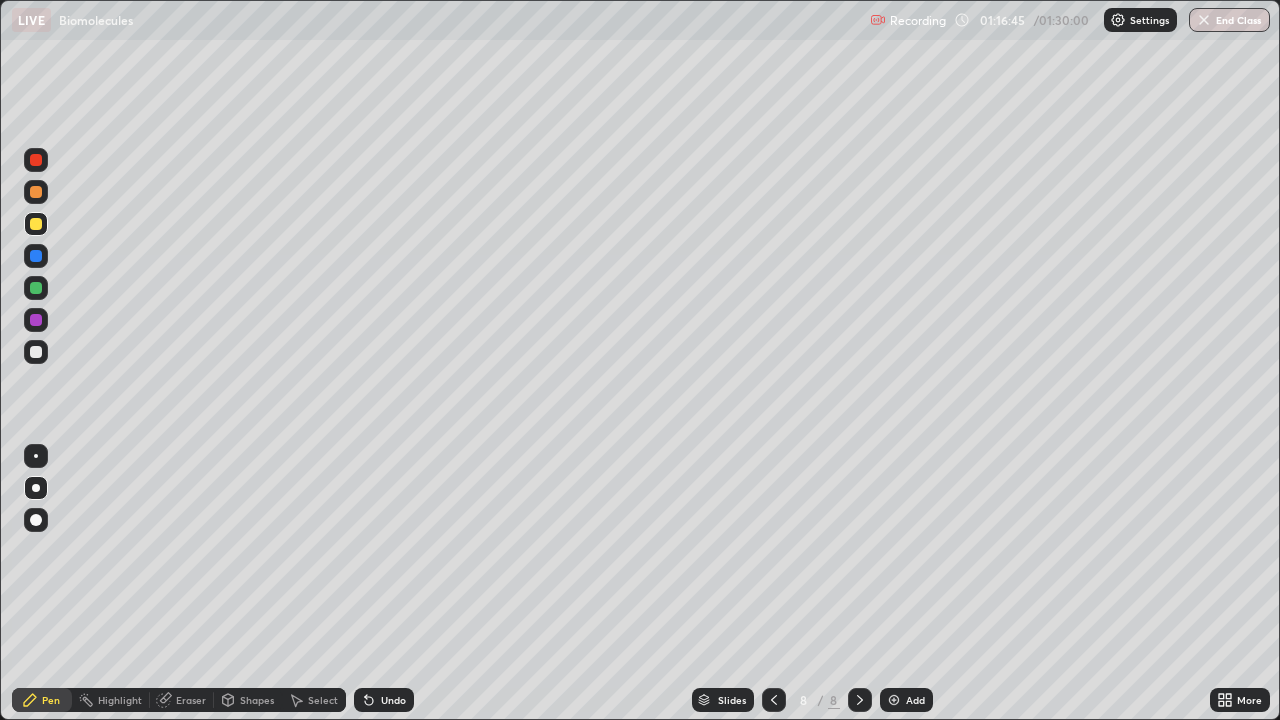 click on "Undo" at bounding box center (393, 700) 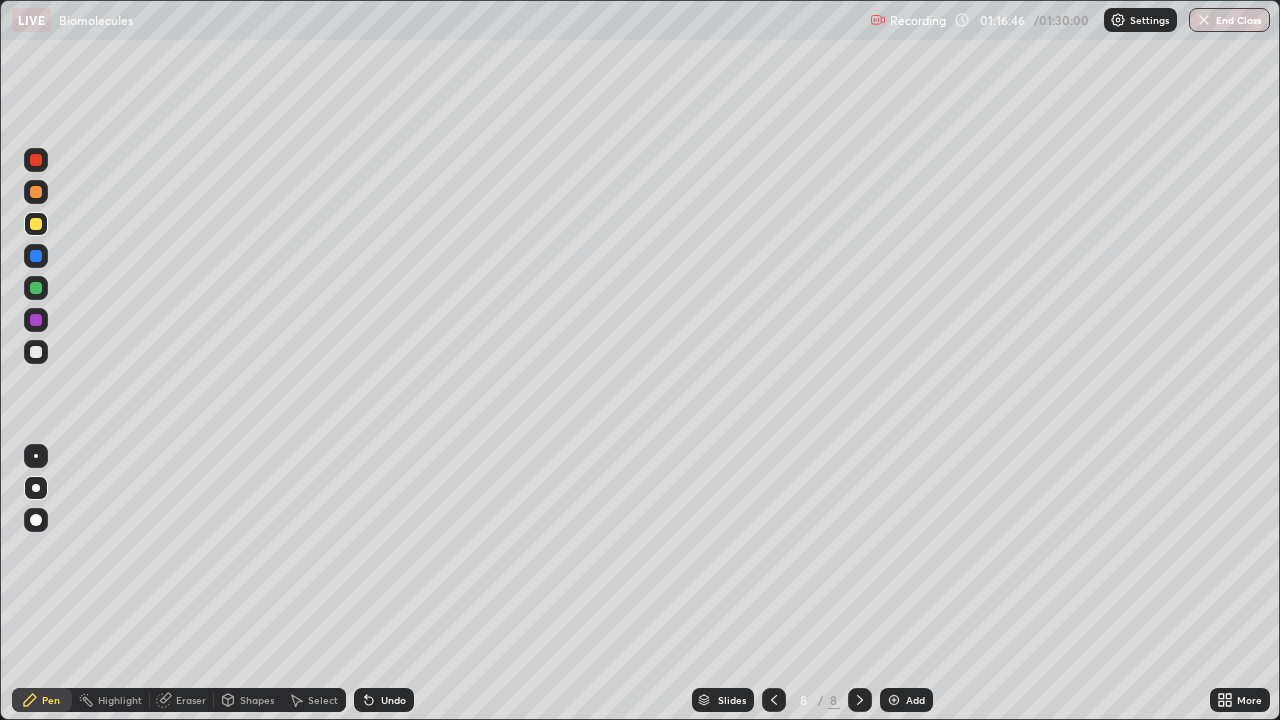 click on "Undo" at bounding box center (393, 700) 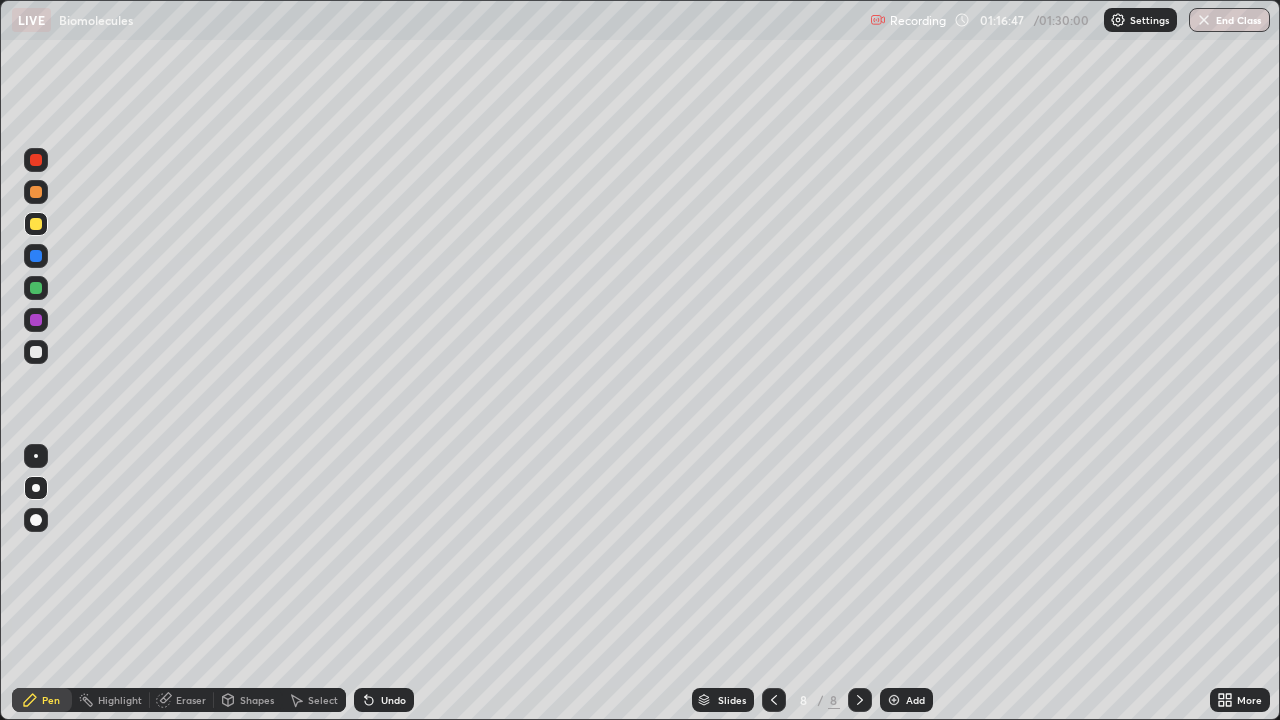 click on "Undo" at bounding box center (393, 700) 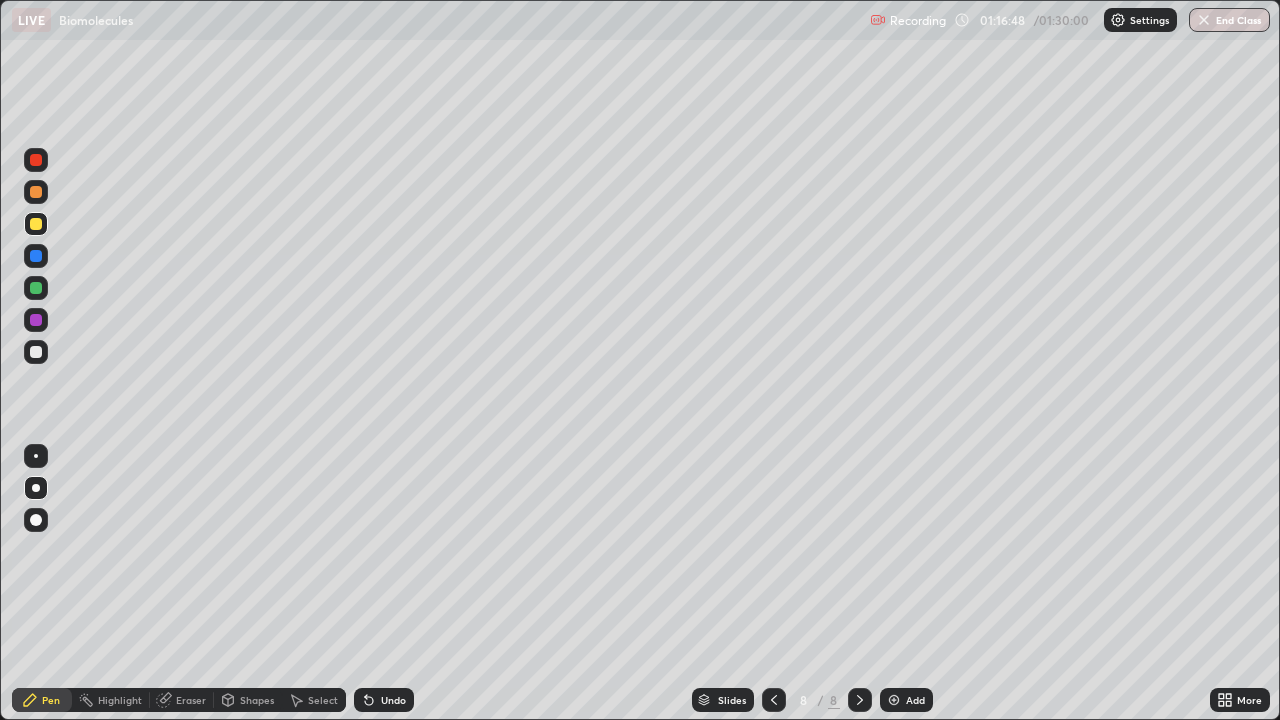 click on "Undo" at bounding box center [384, 700] 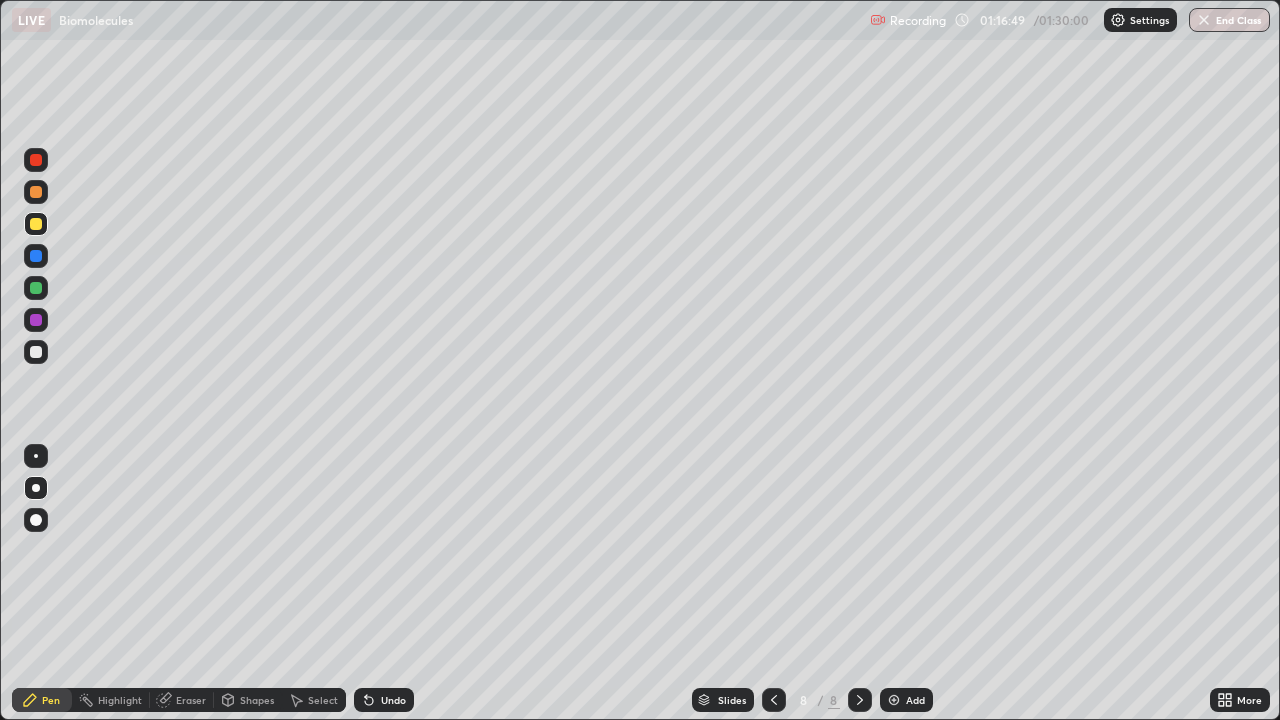 click on "Undo" at bounding box center [384, 700] 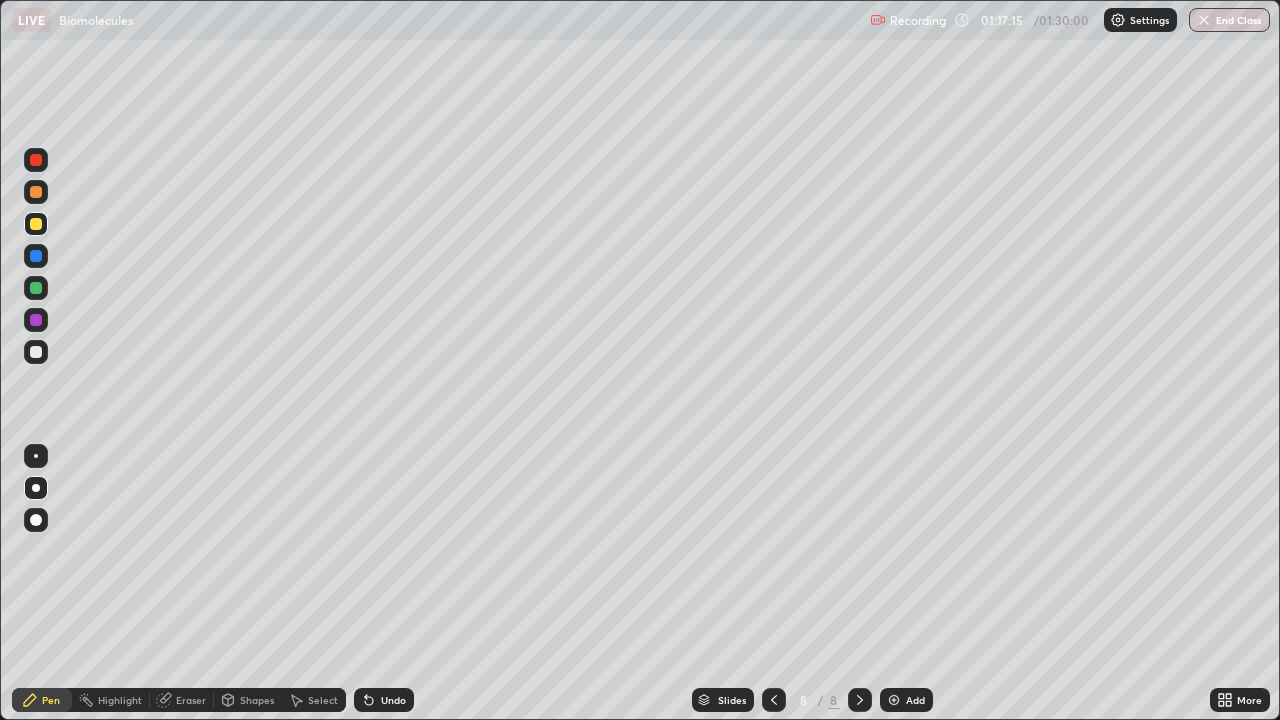 click at bounding box center (894, 700) 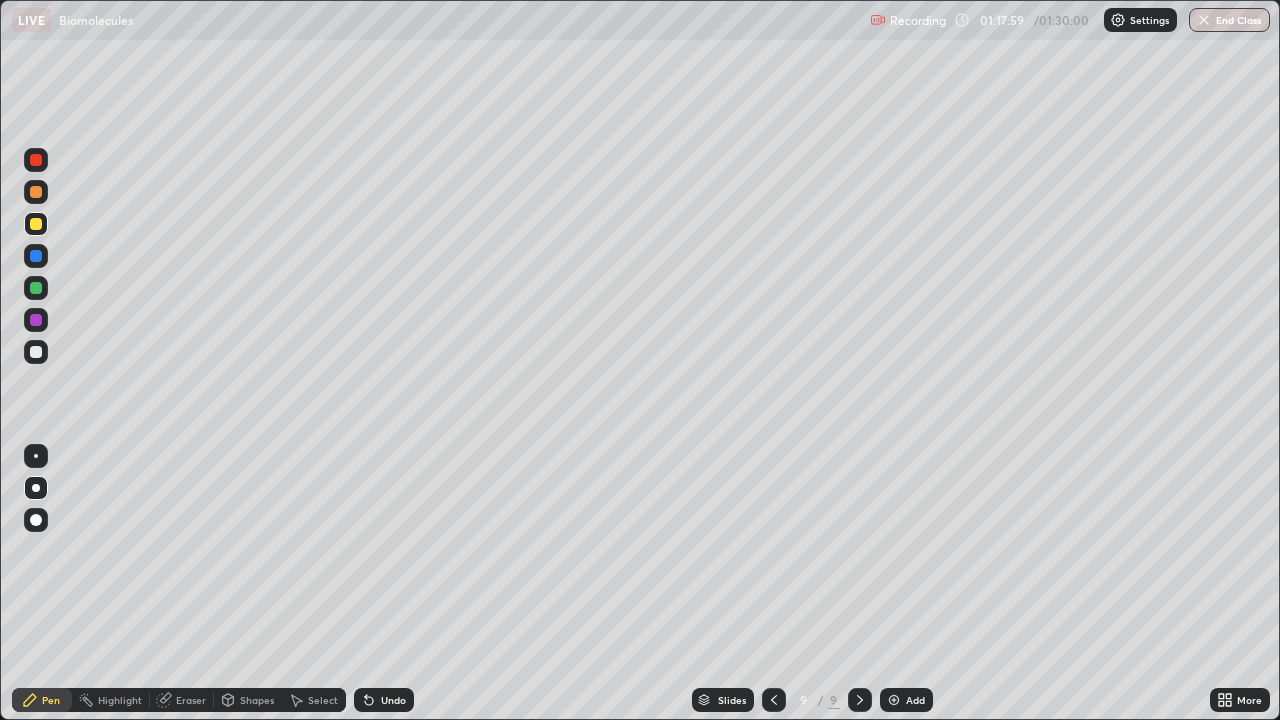 click on "Undo" at bounding box center (393, 700) 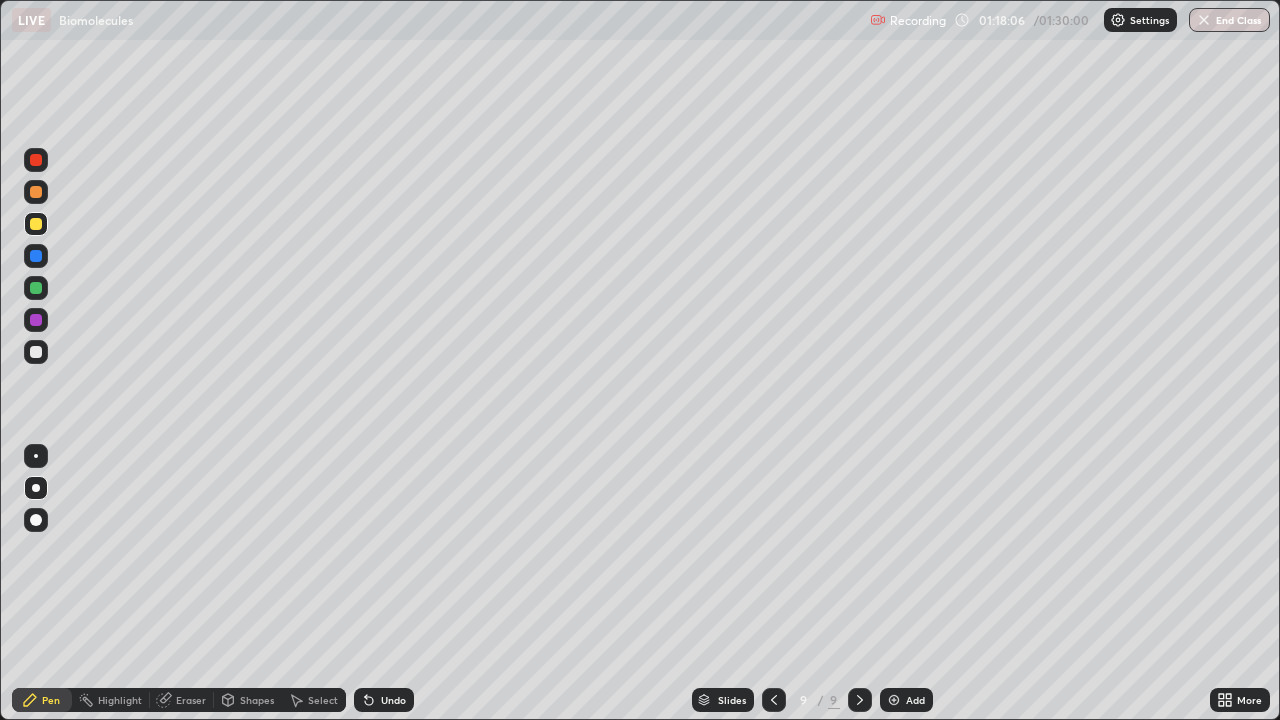click on "Undo" at bounding box center (393, 700) 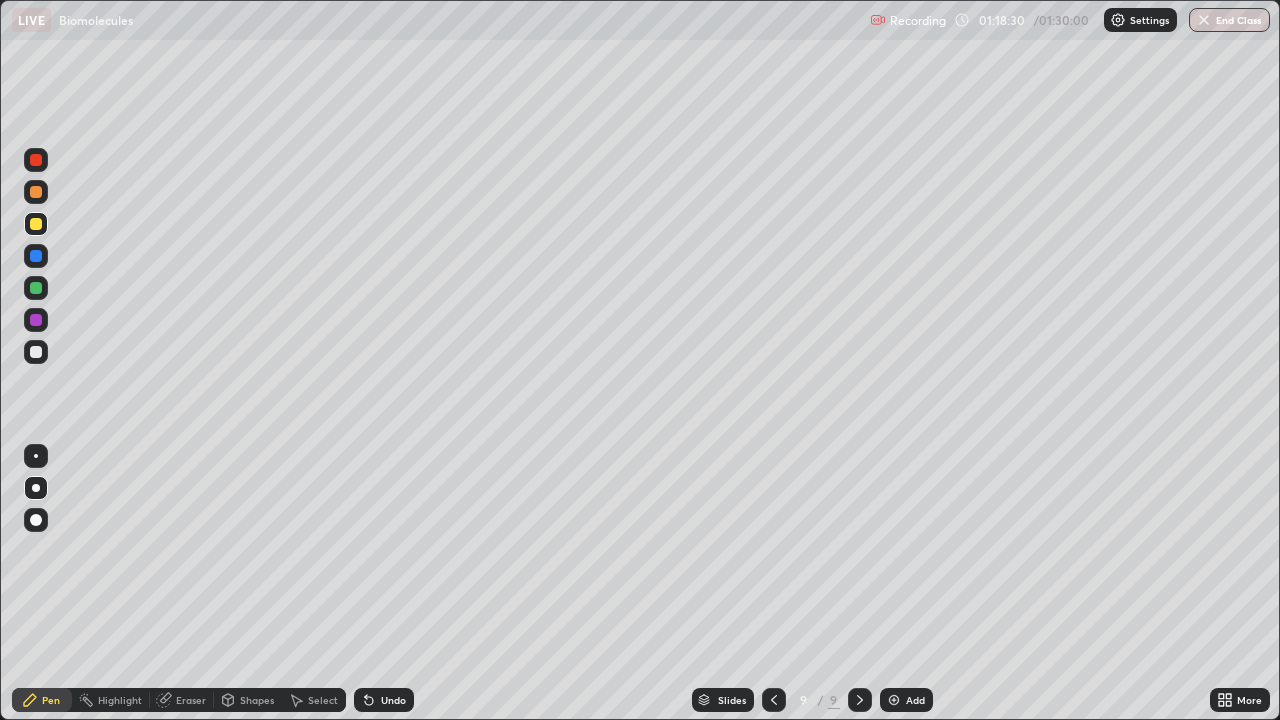 click at bounding box center [36, 456] 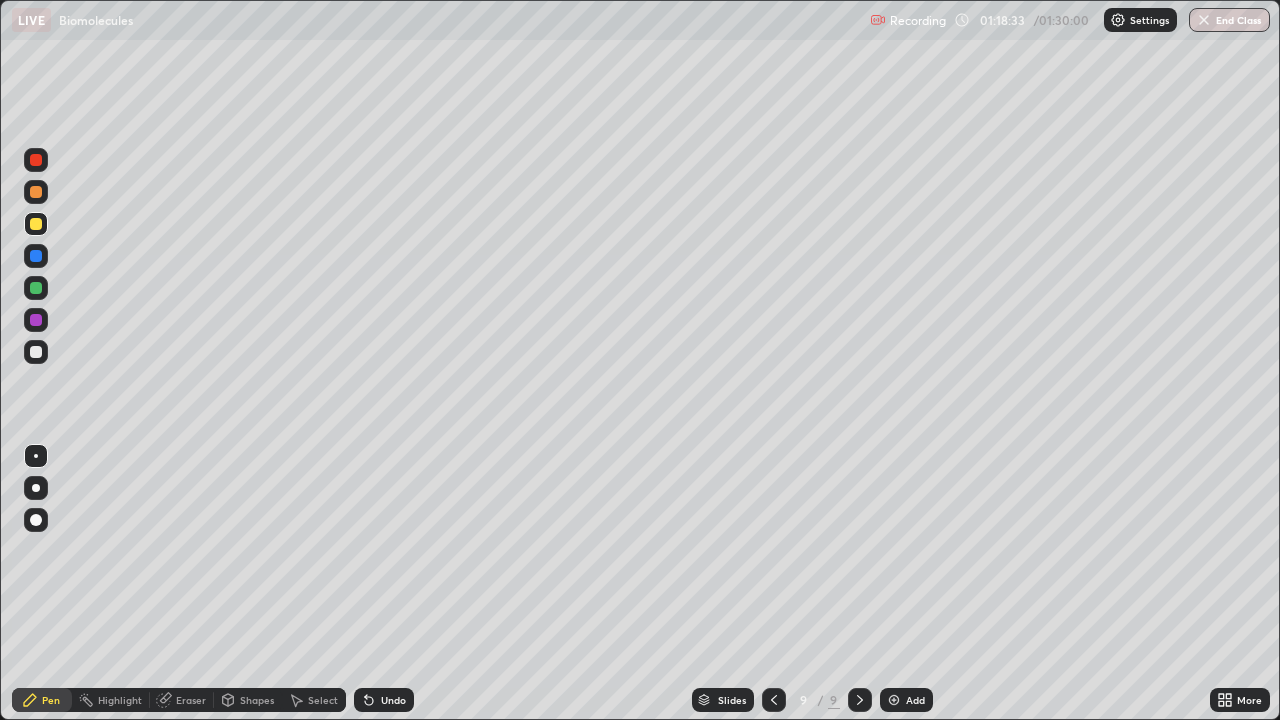 click at bounding box center (36, 352) 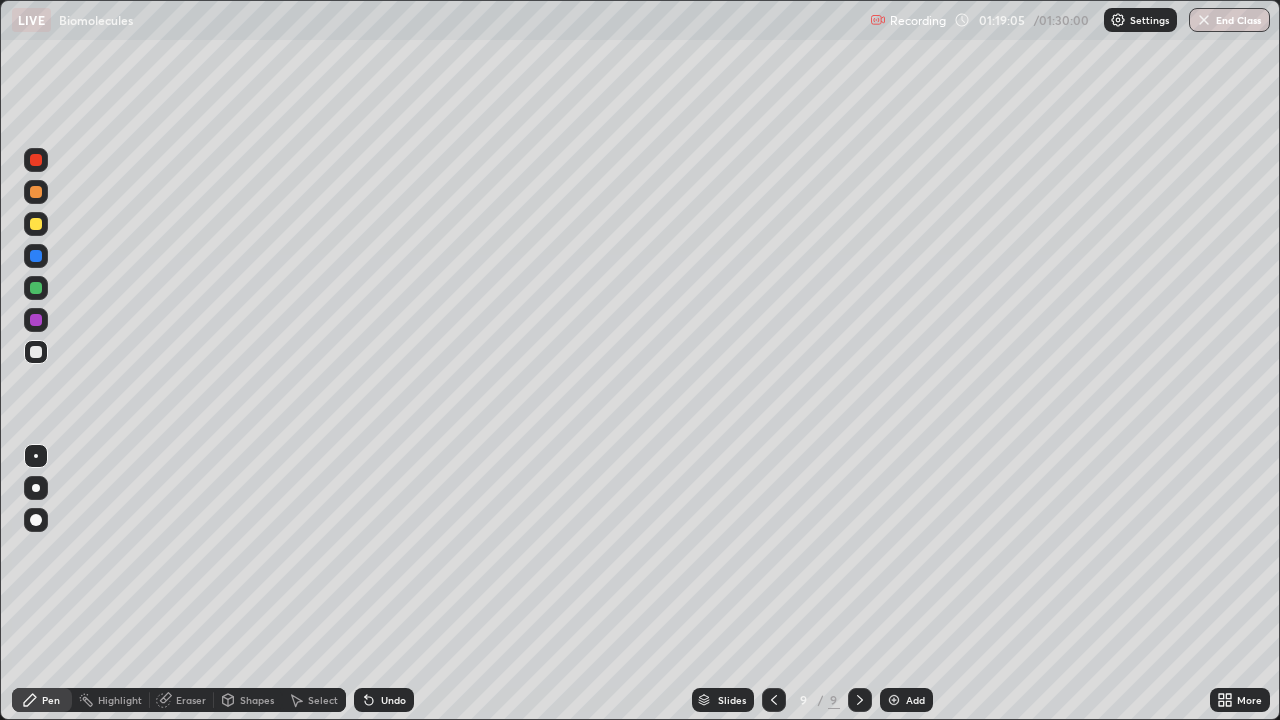 click on "Undo" at bounding box center [393, 700] 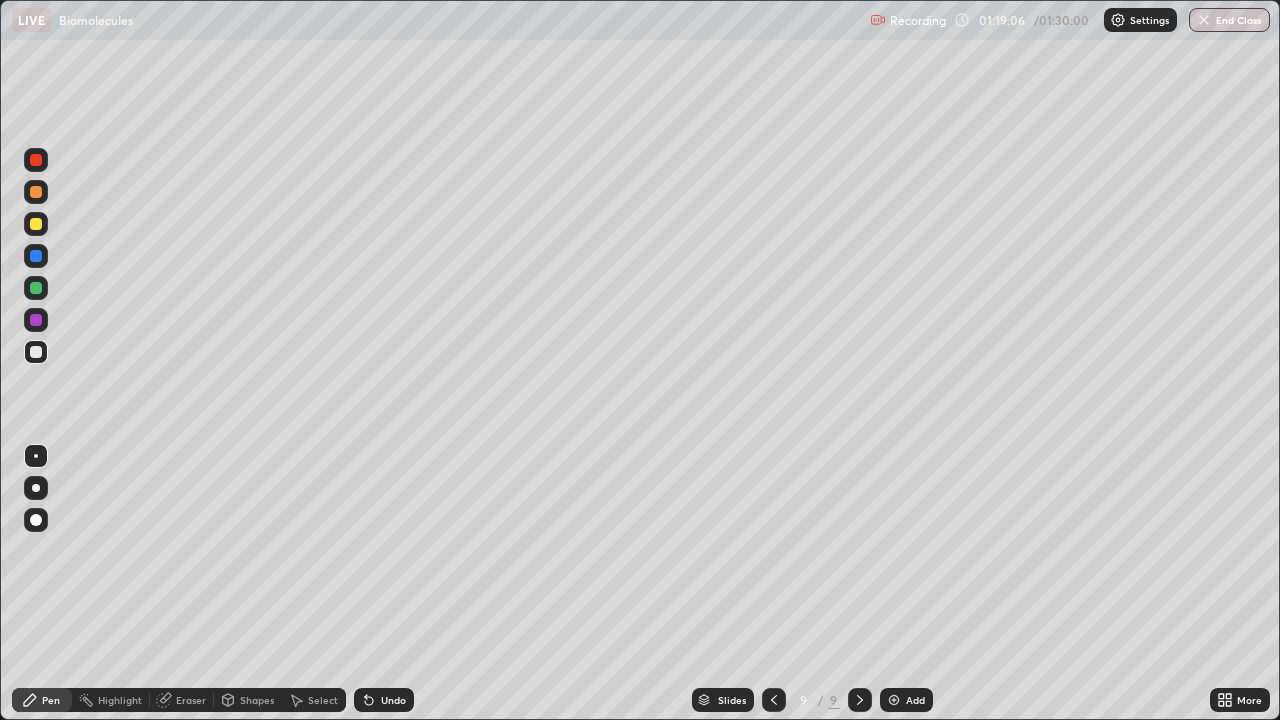 click on "Undo" at bounding box center (393, 700) 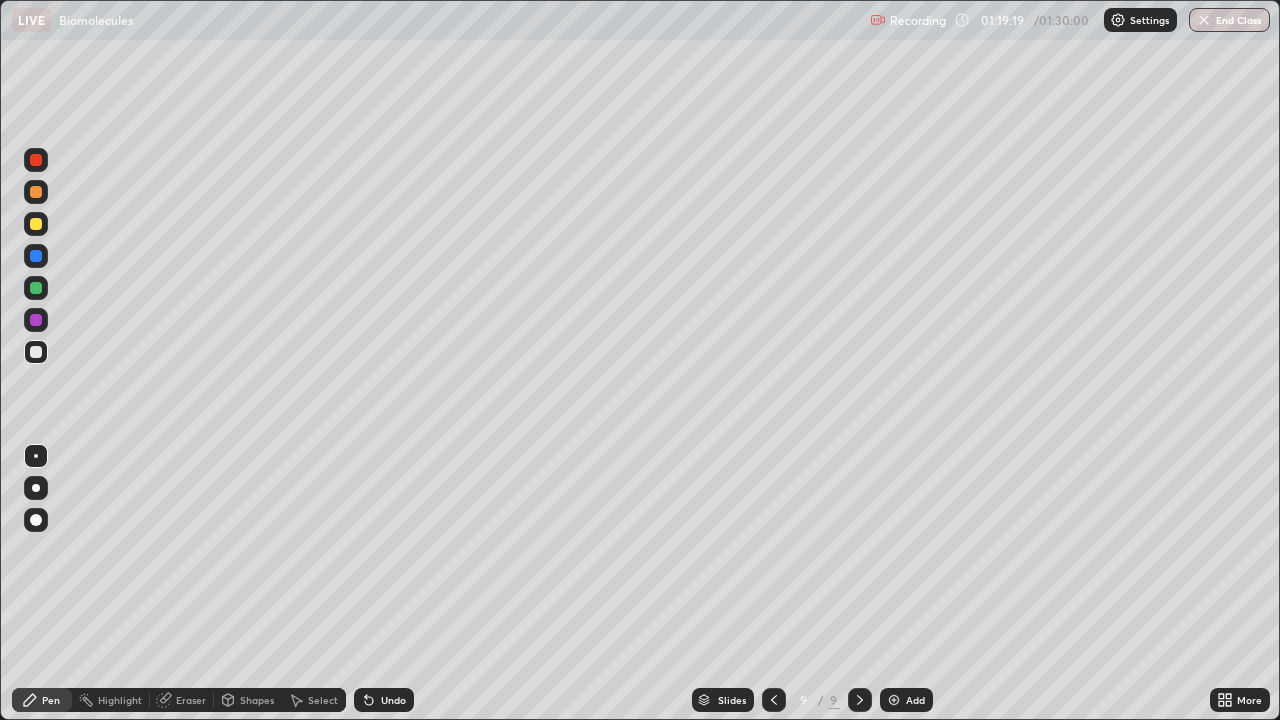 click on "Undo" at bounding box center (393, 700) 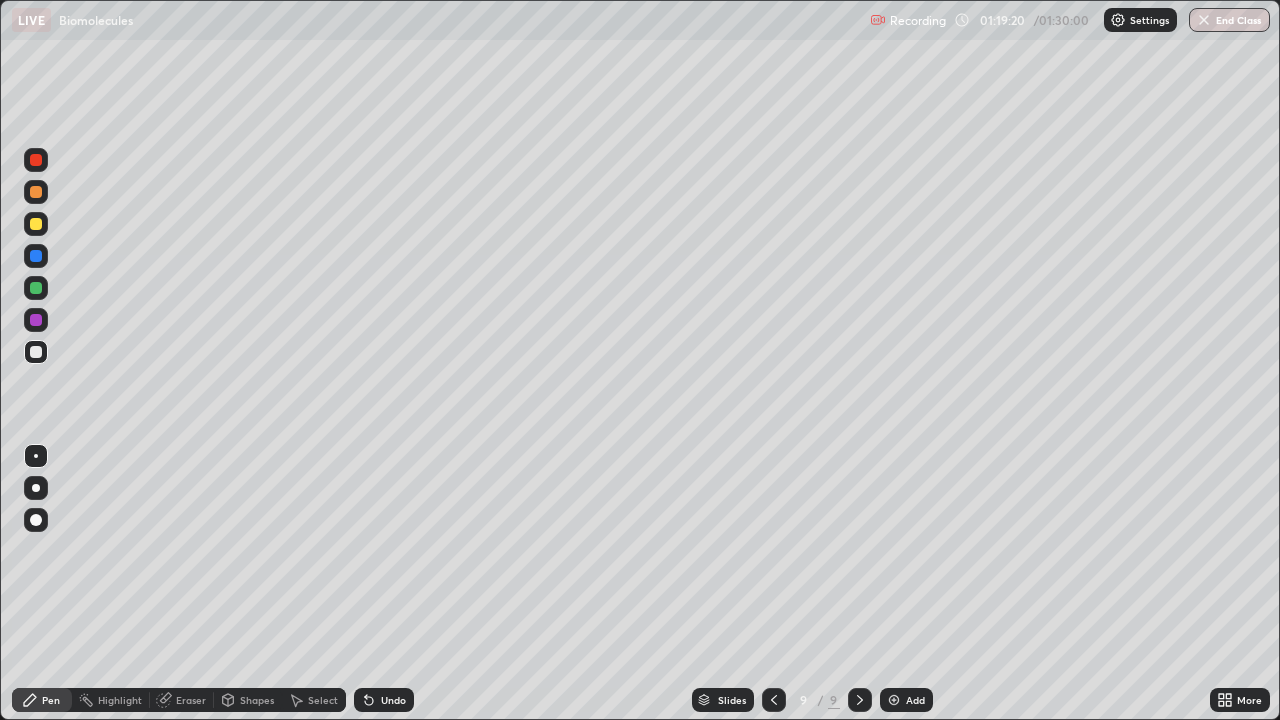 click on "Undo" at bounding box center [393, 700] 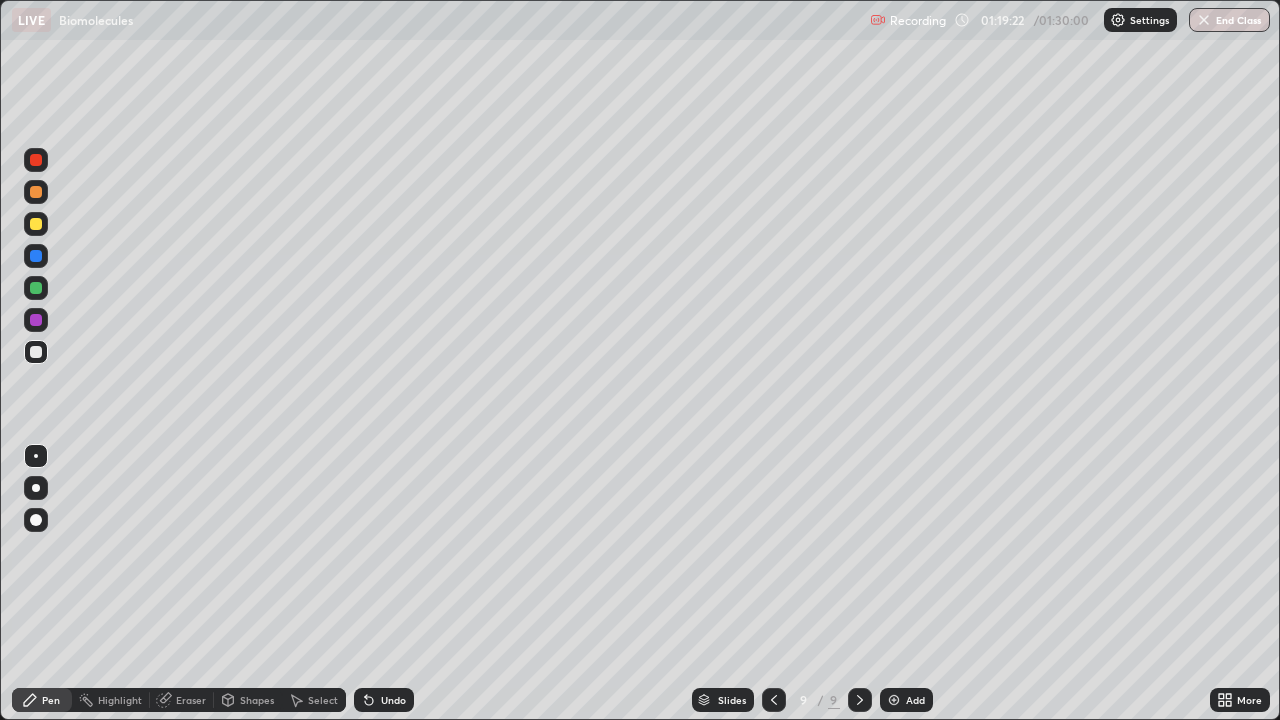 click on "Undo" at bounding box center (384, 700) 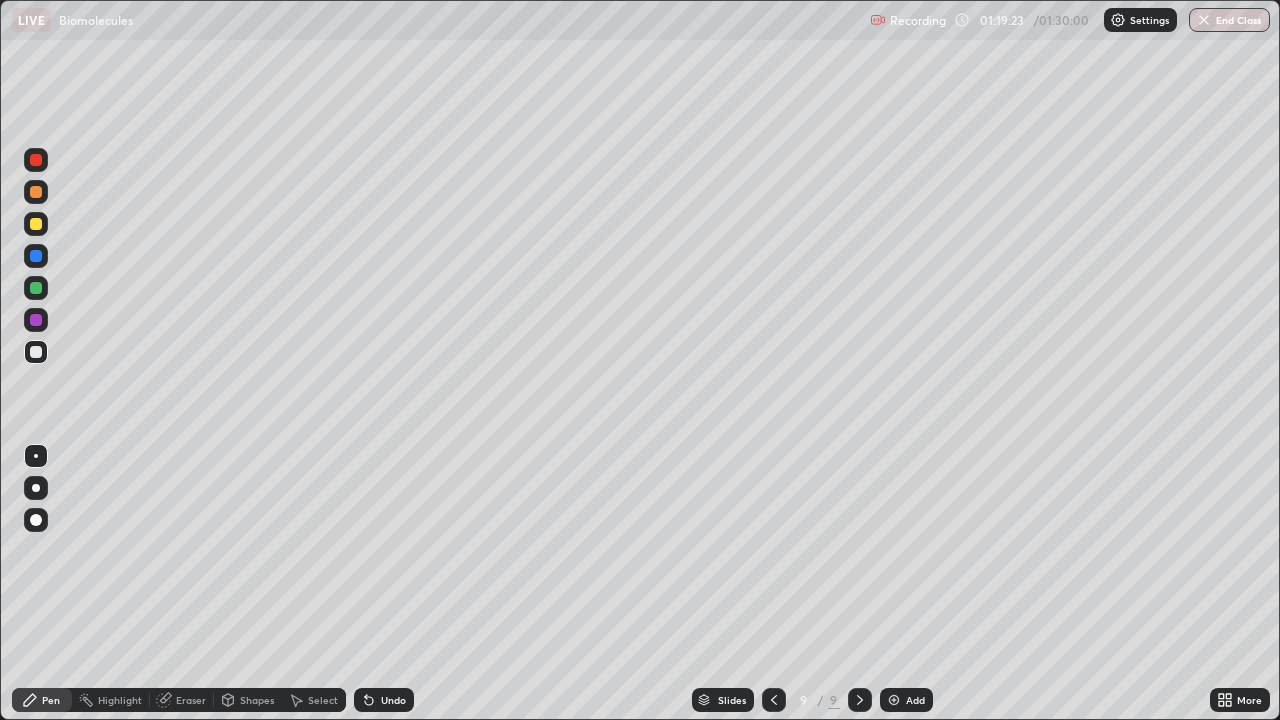 click on "Undo" at bounding box center [384, 700] 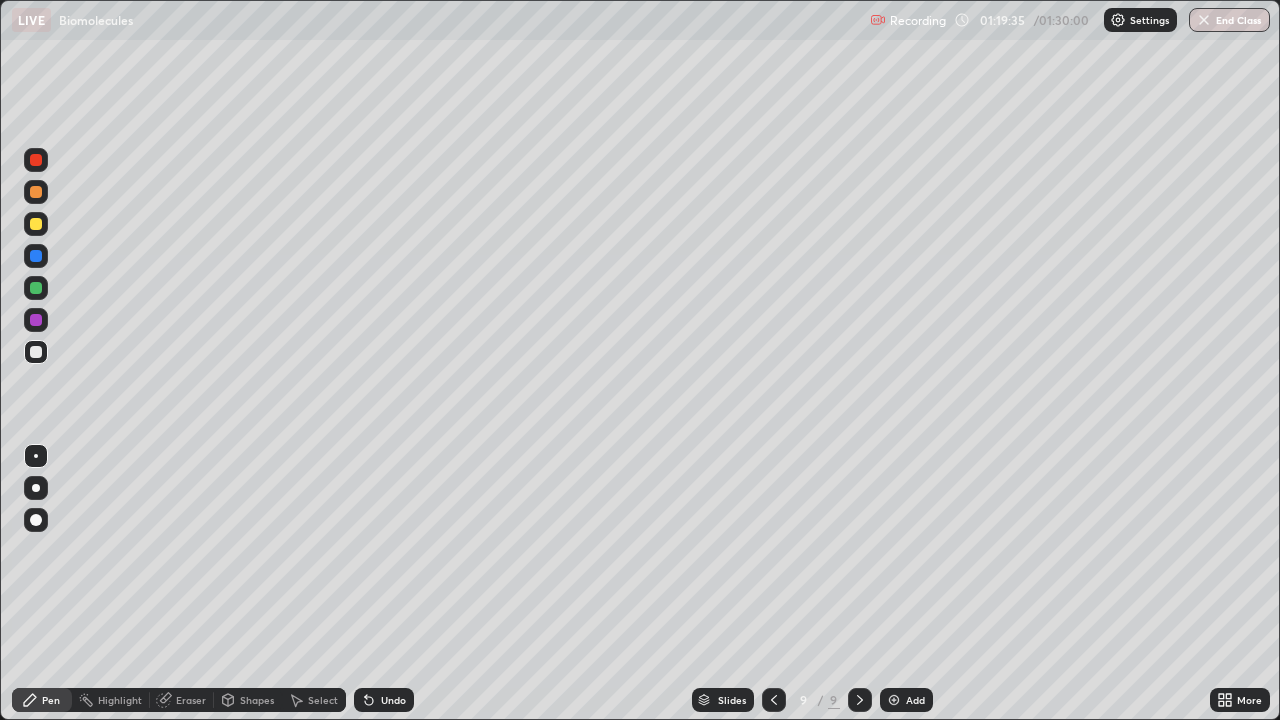click at bounding box center (36, 224) 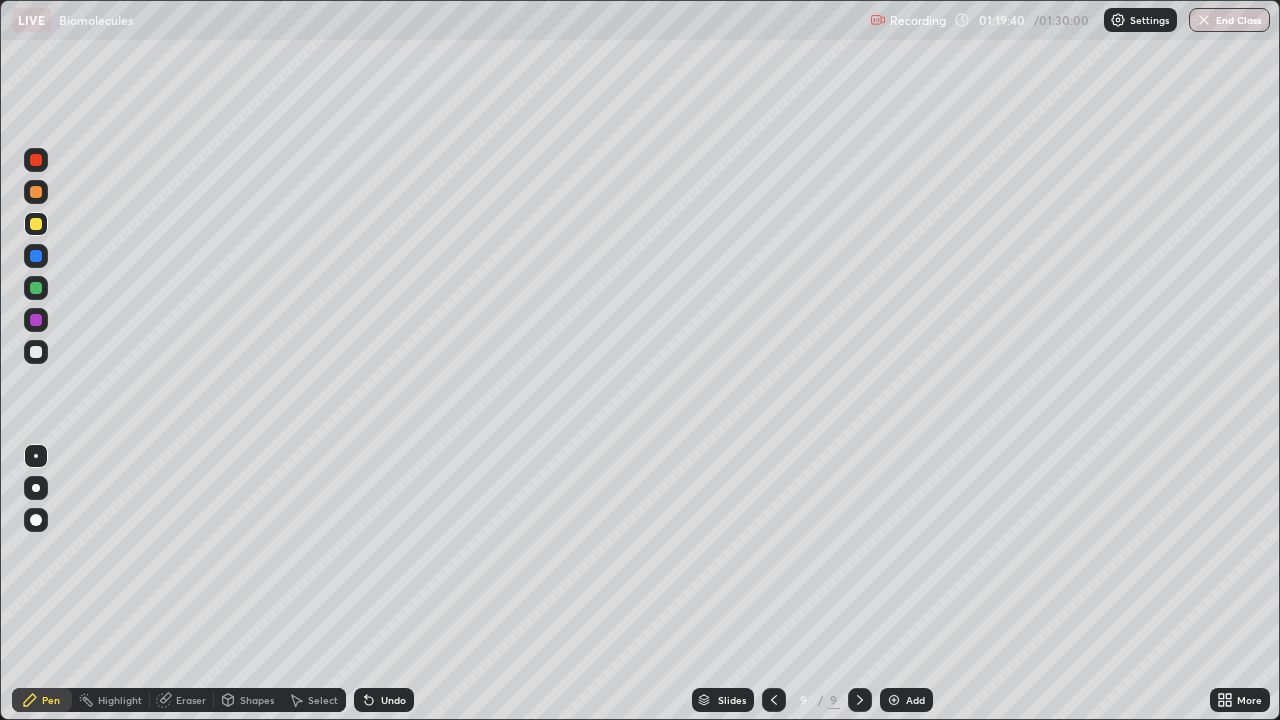 click at bounding box center (36, 488) 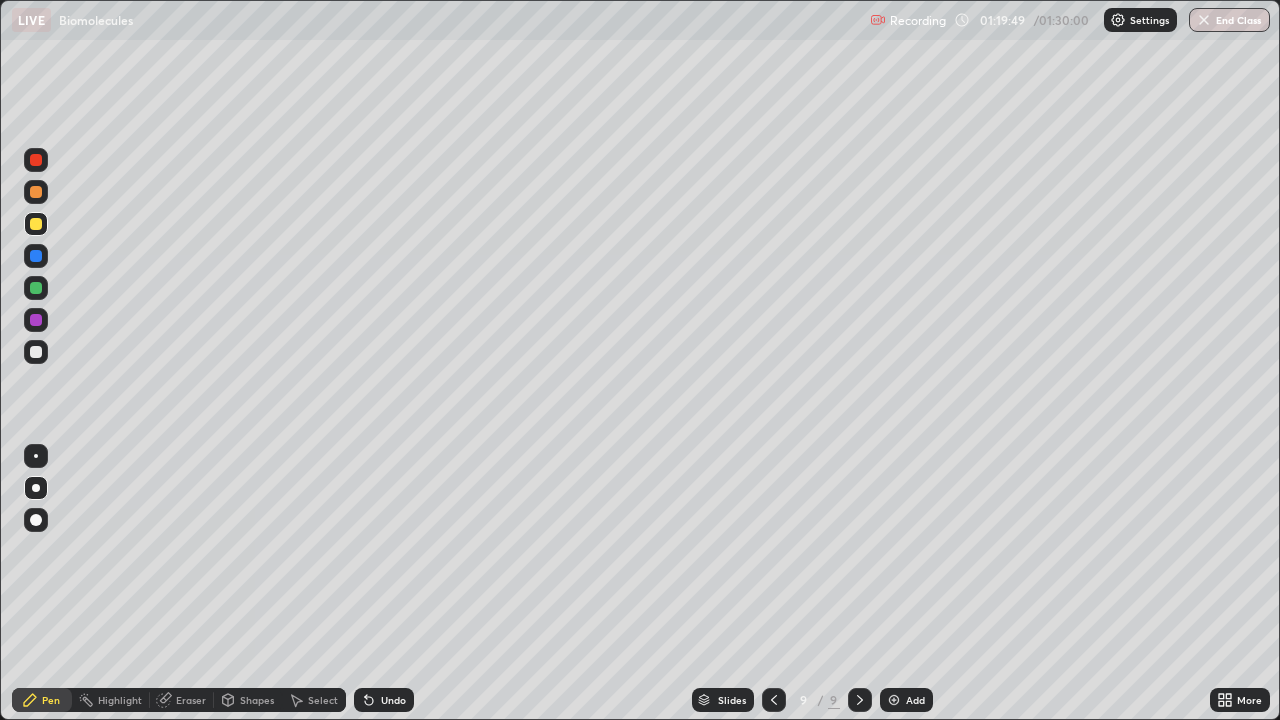 click at bounding box center (36, 352) 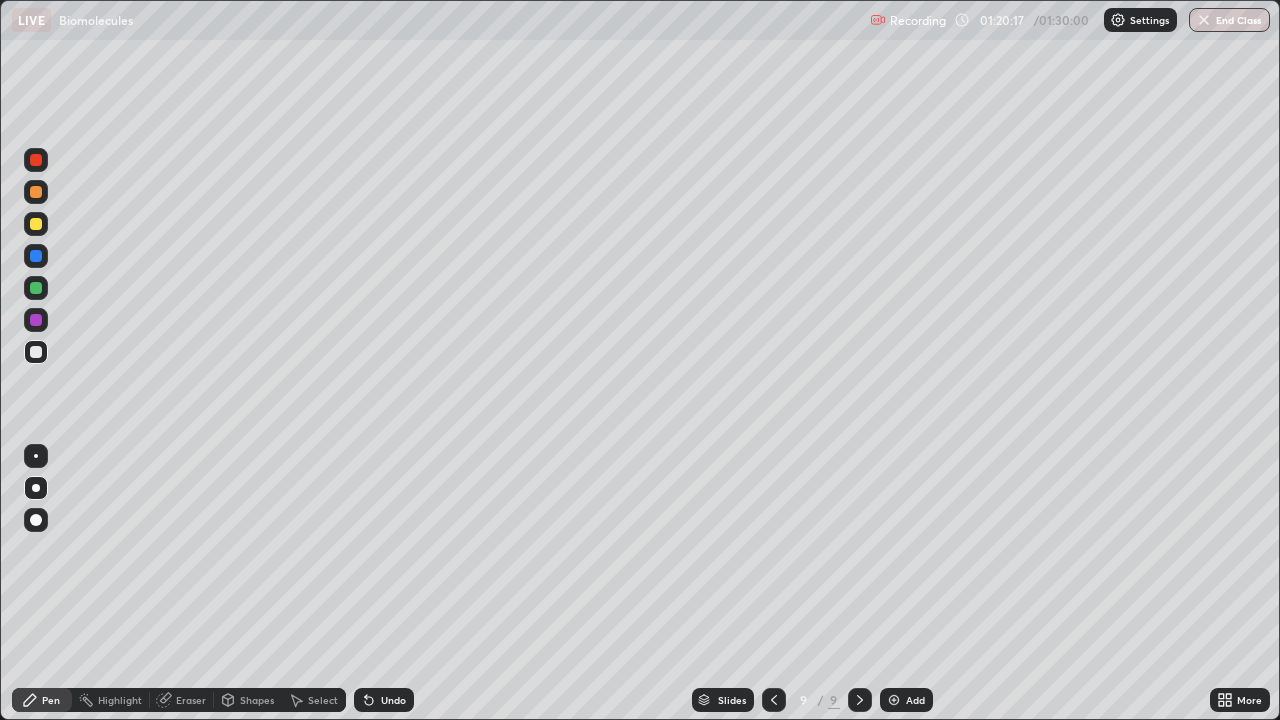 click at bounding box center [36, 288] 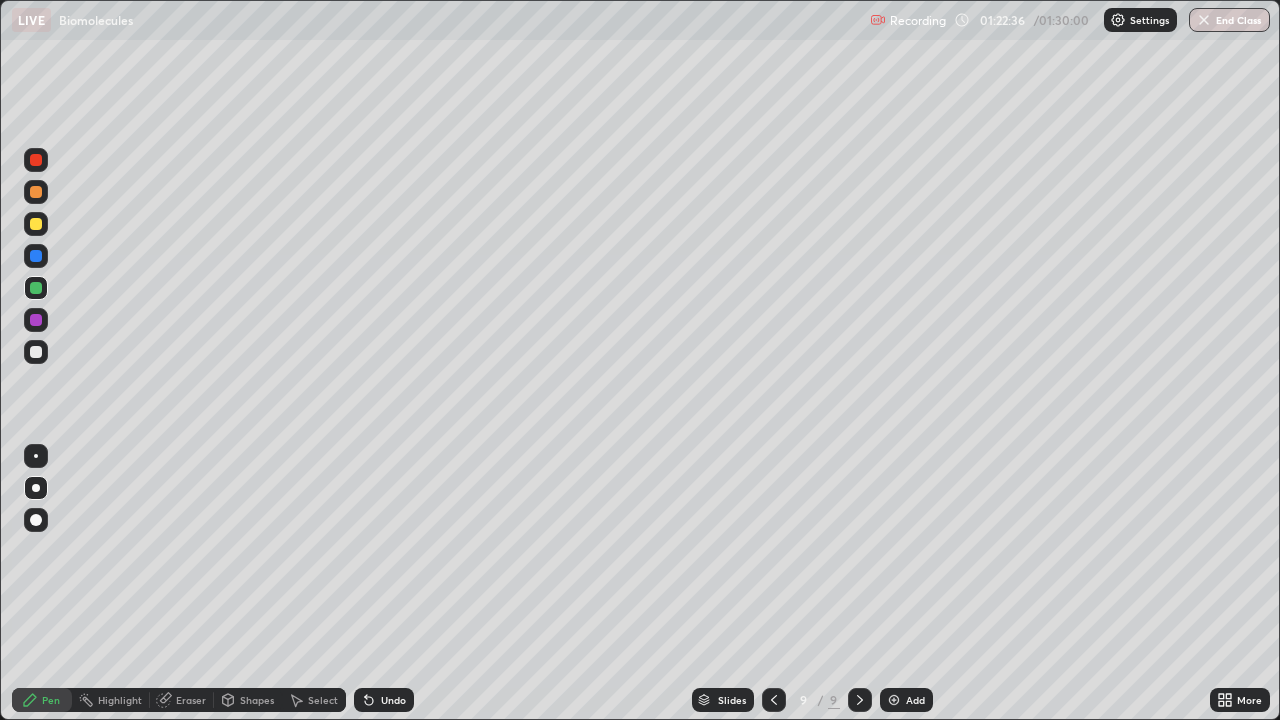 click on "Undo" at bounding box center [393, 700] 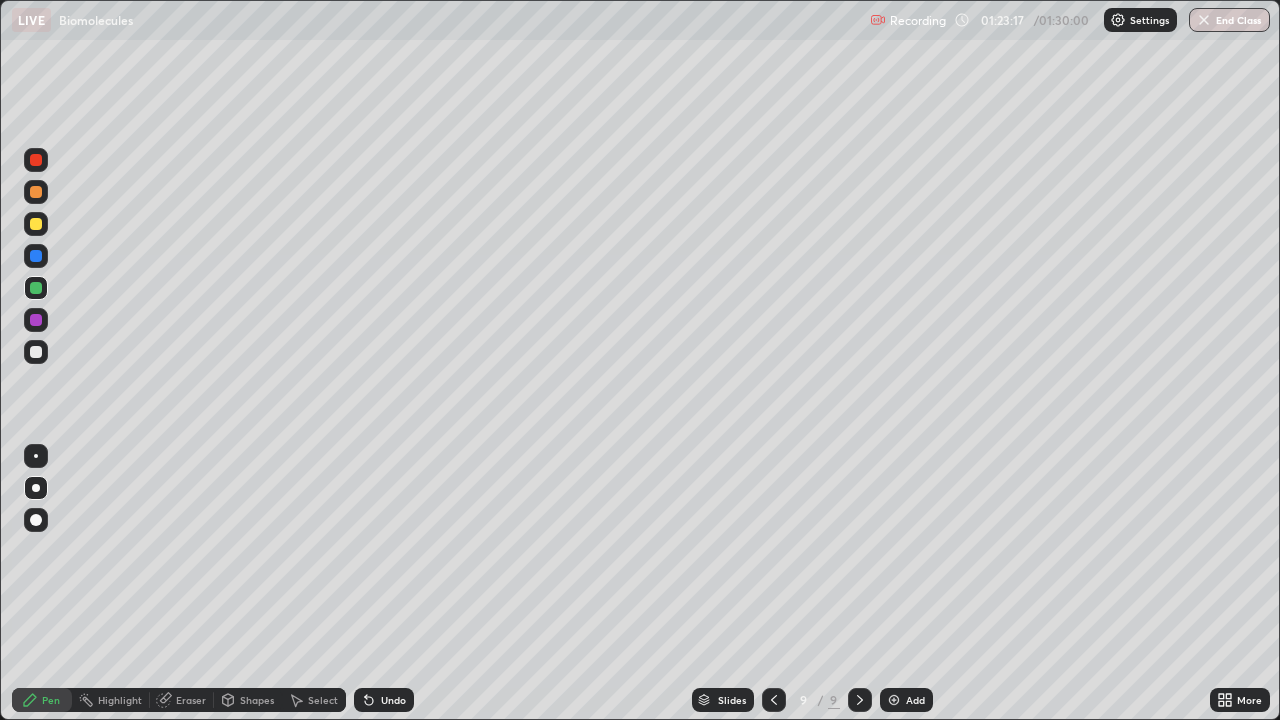 click at bounding box center [36, 224] 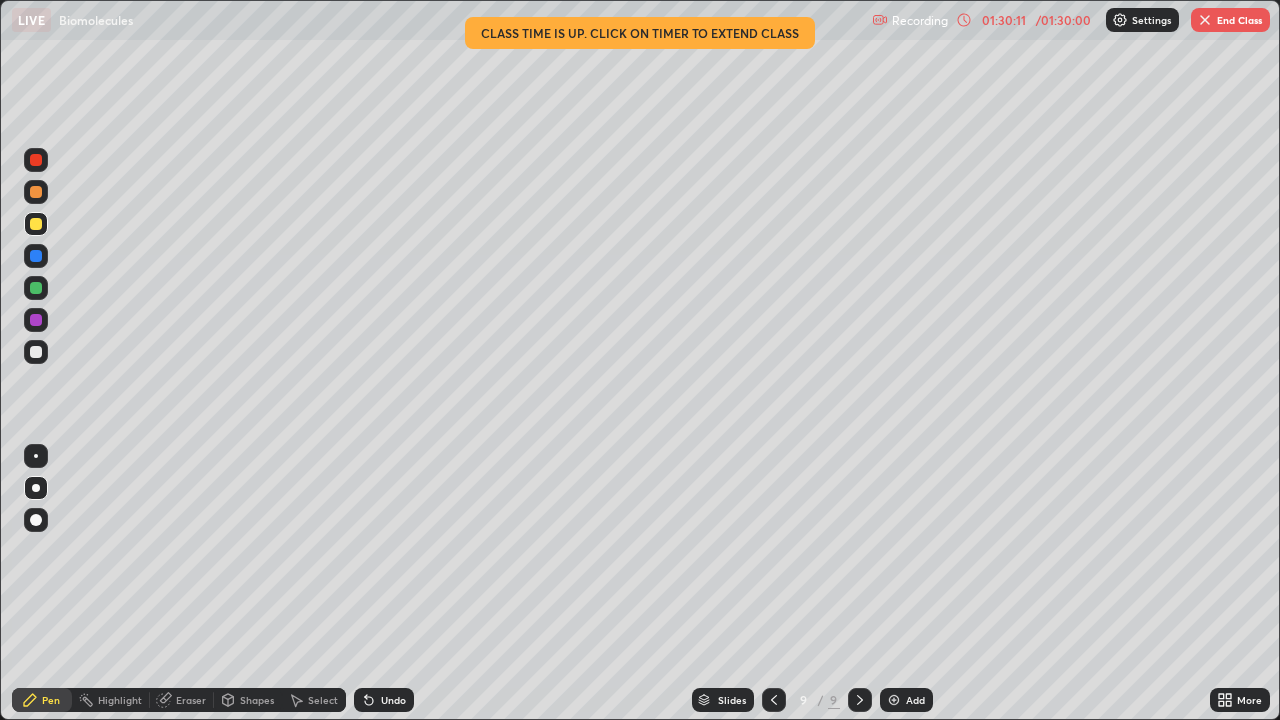 click on "End Class" at bounding box center (1230, 20) 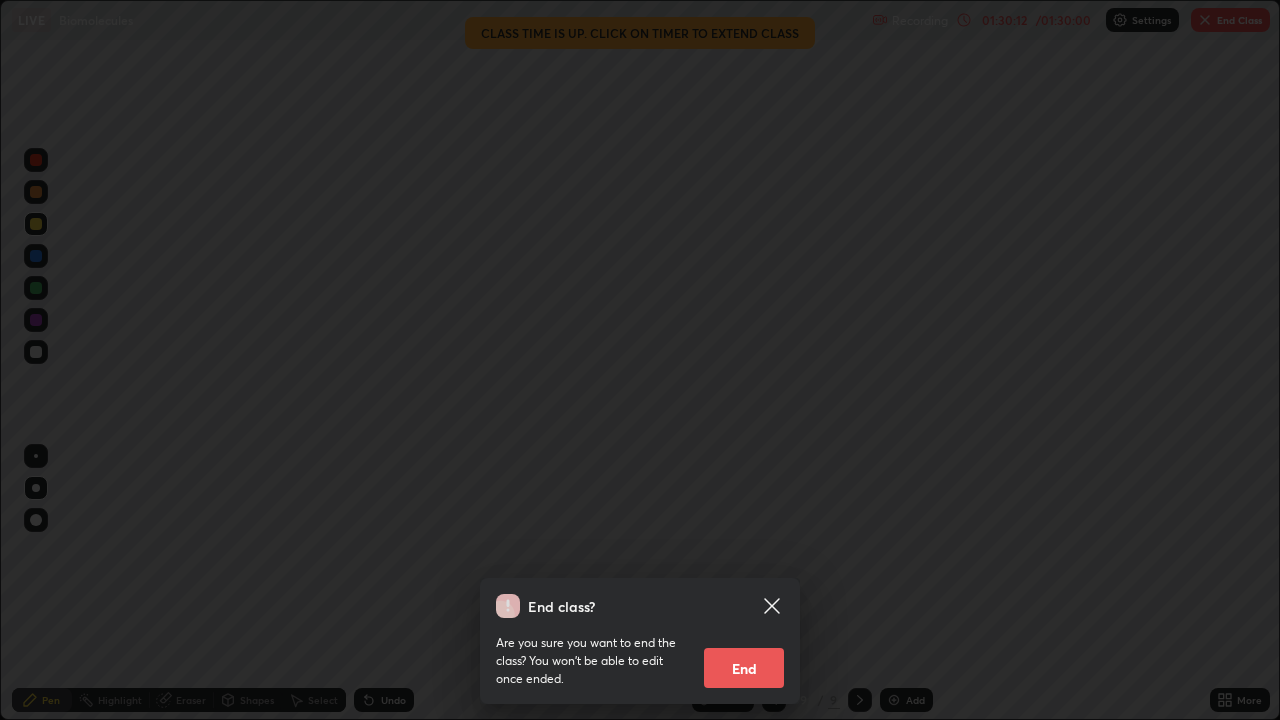 click on "End" at bounding box center (744, 668) 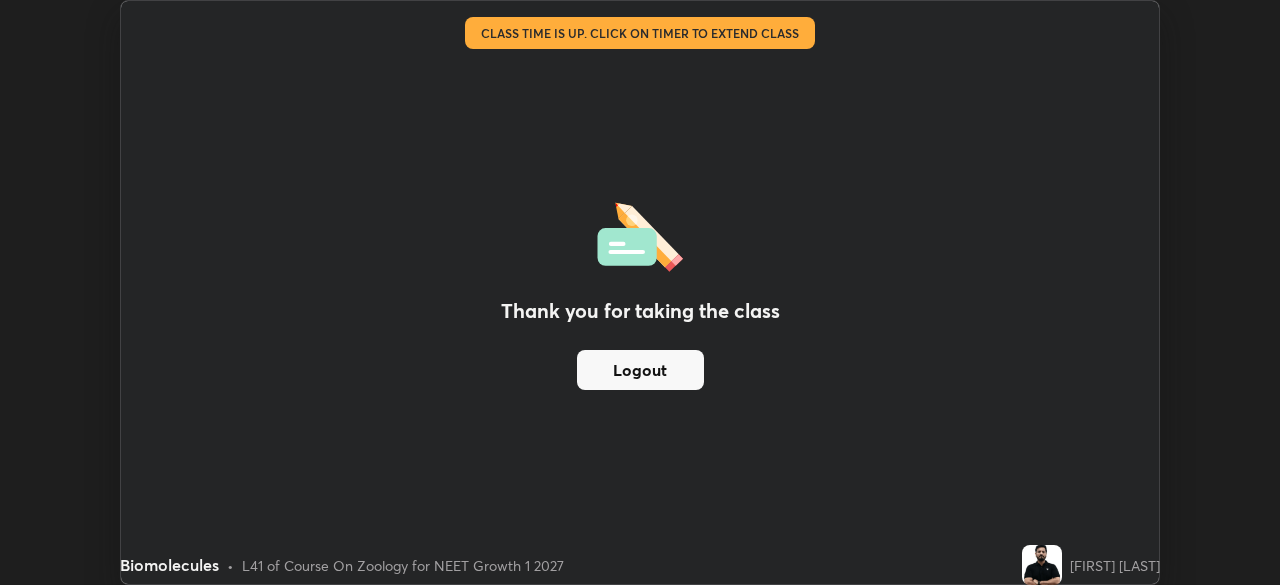 scroll, scrollTop: 585, scrollLeft: 1280, axis: both 